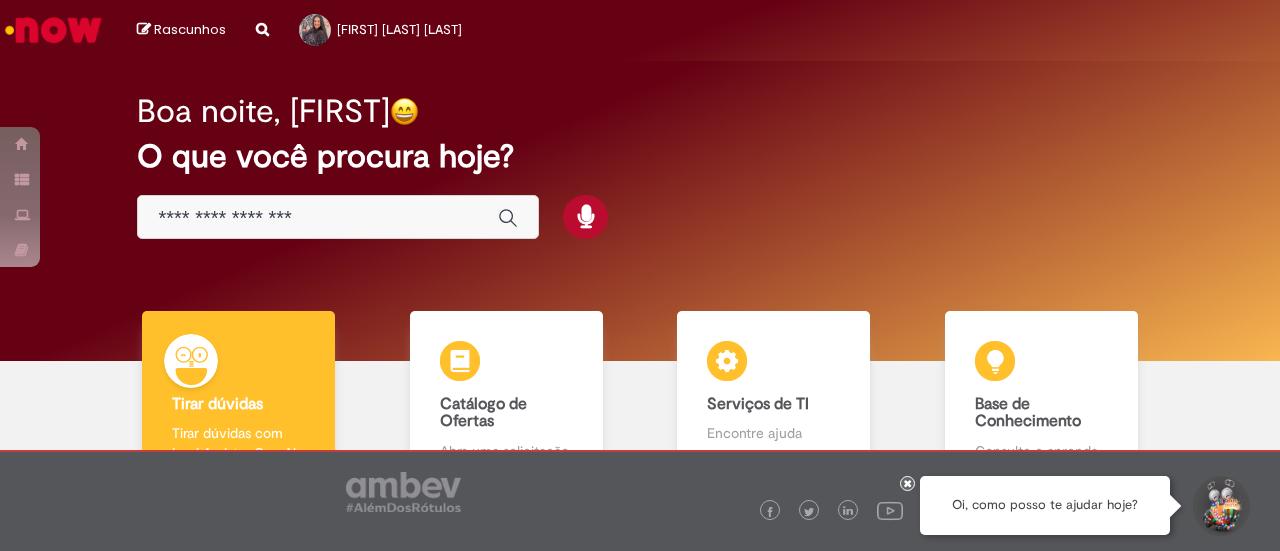 scroll, scrollTop: 0, scrollLeft: 0, axis: both 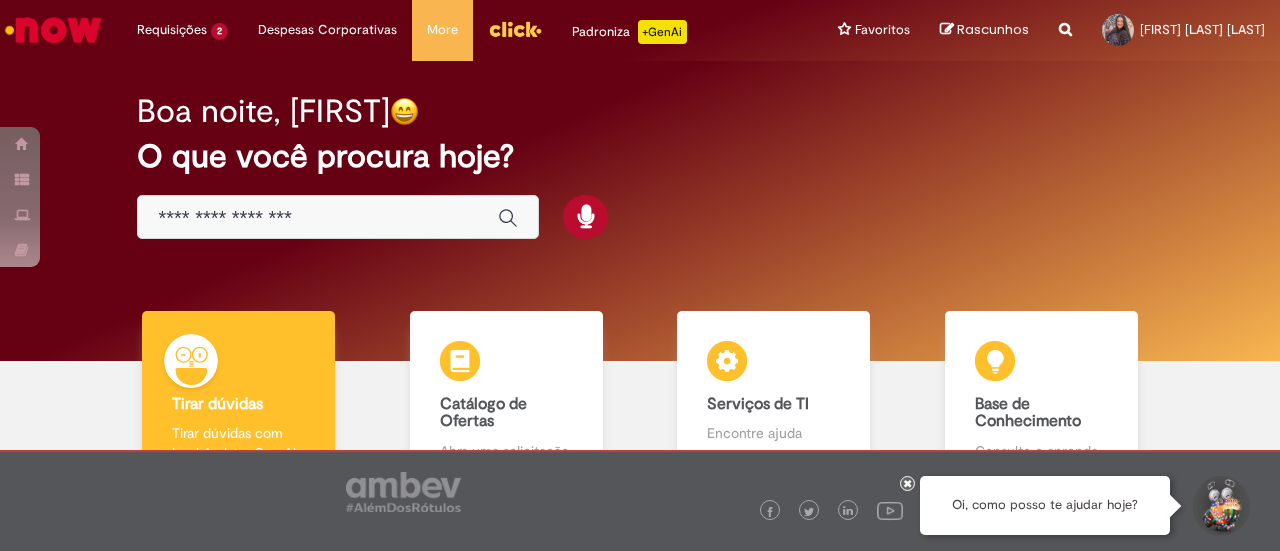 click at bounding box center (318, 218) 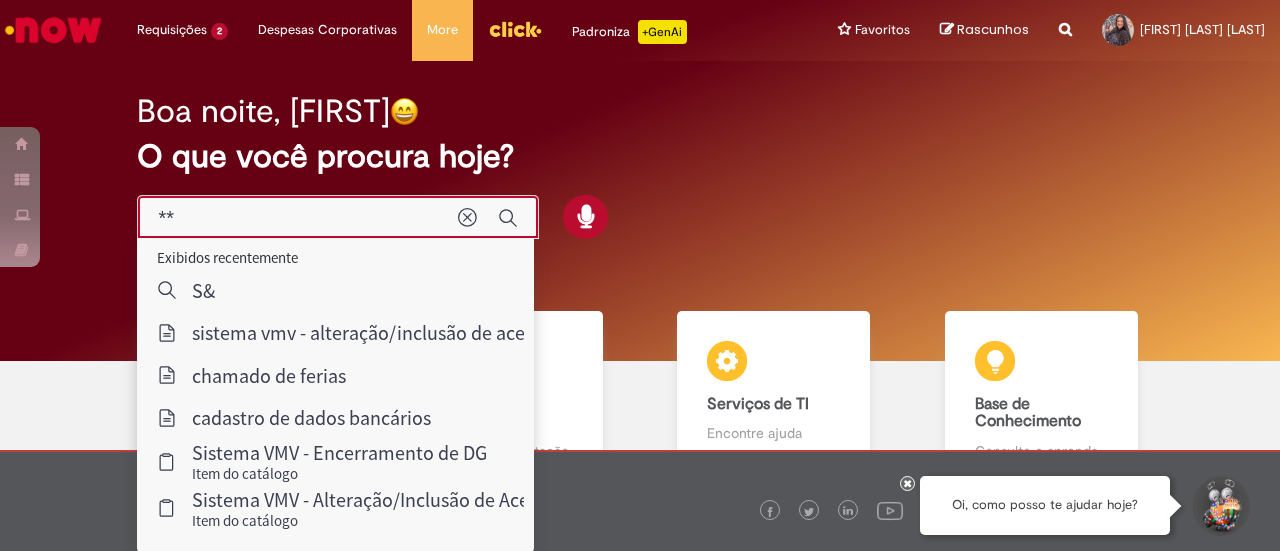 type on "***" 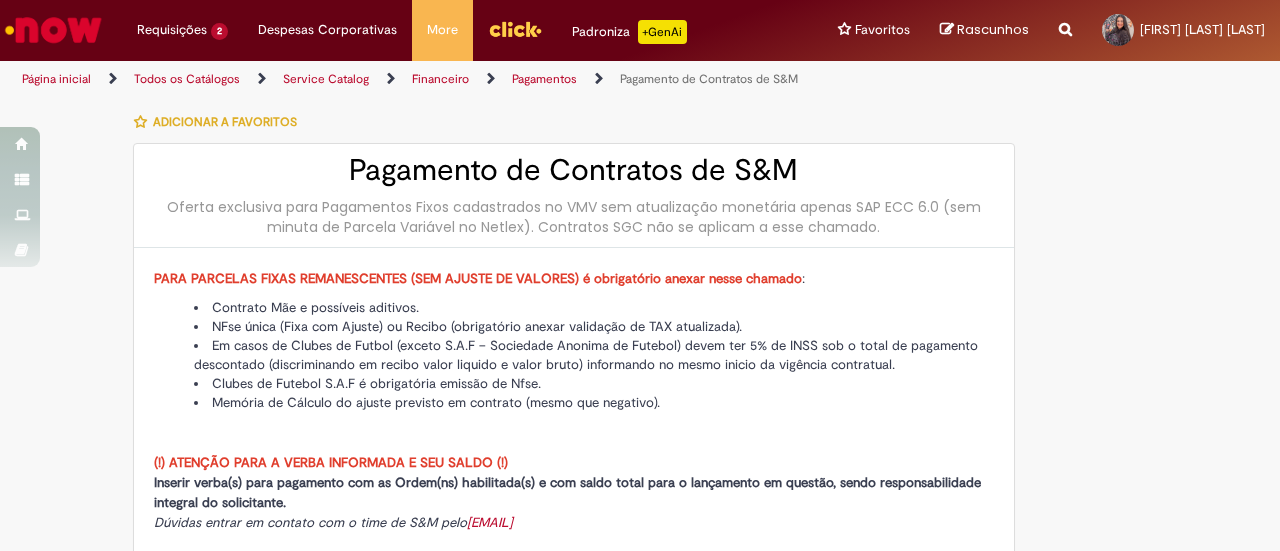 type on "********" 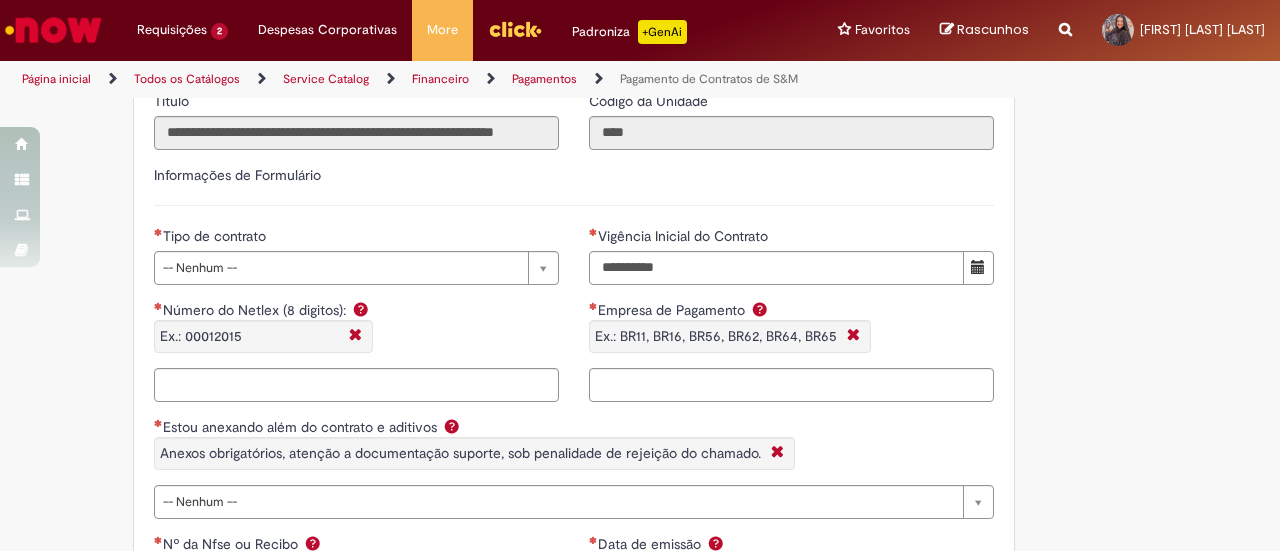 scroll, scrollTop: 1400, scrollLeft: 0, axis: vertical 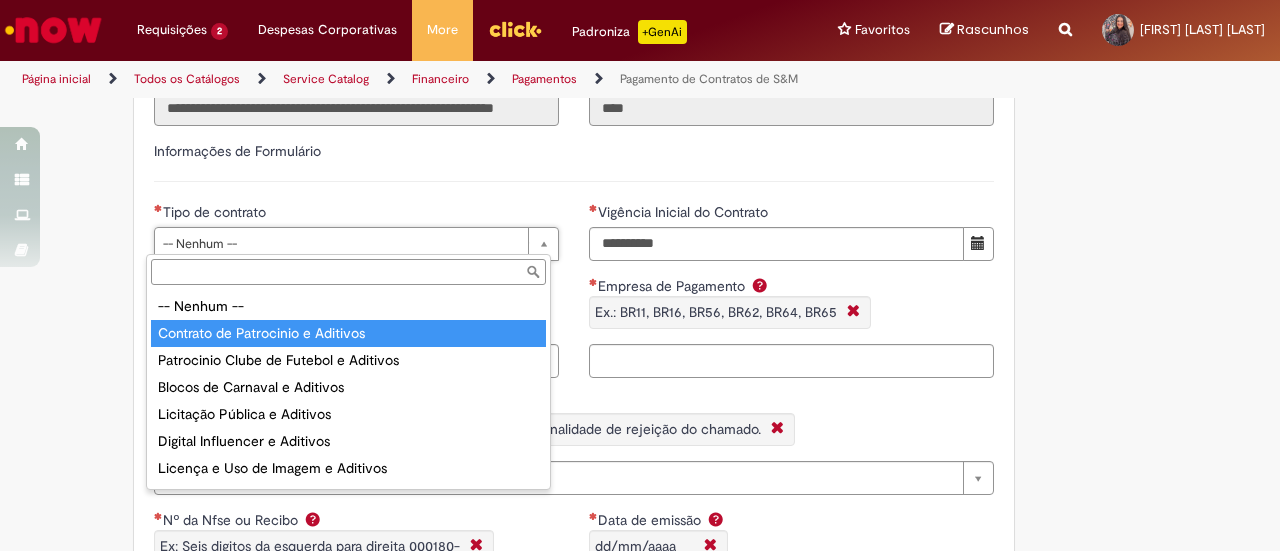 type on "**********" 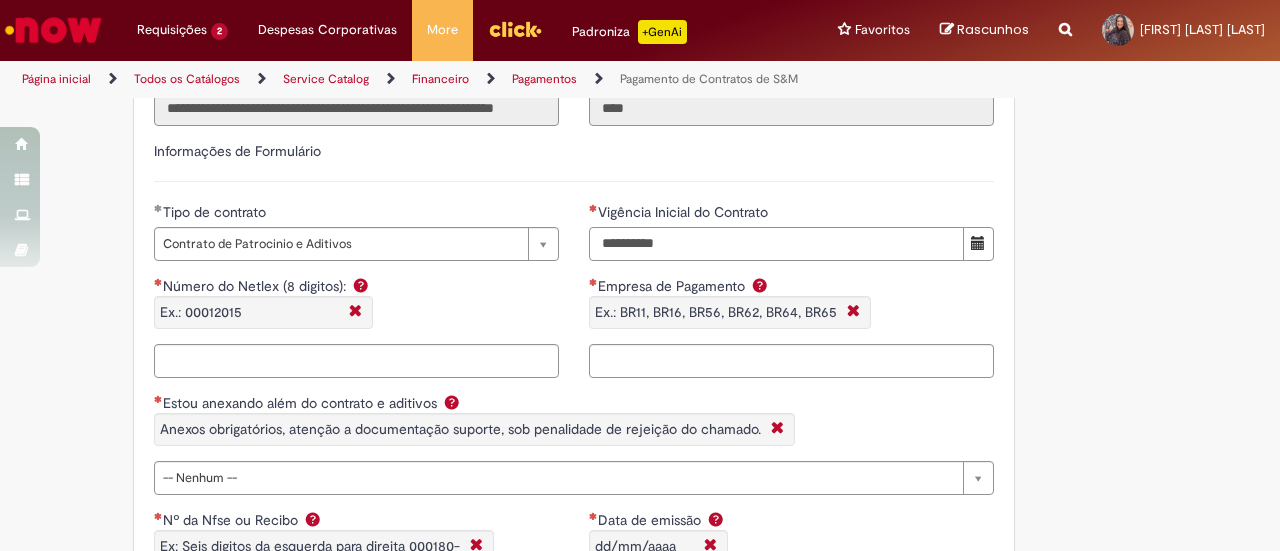 click on "Vigência Inicial do Contrato" at bounding box center [776, 244] 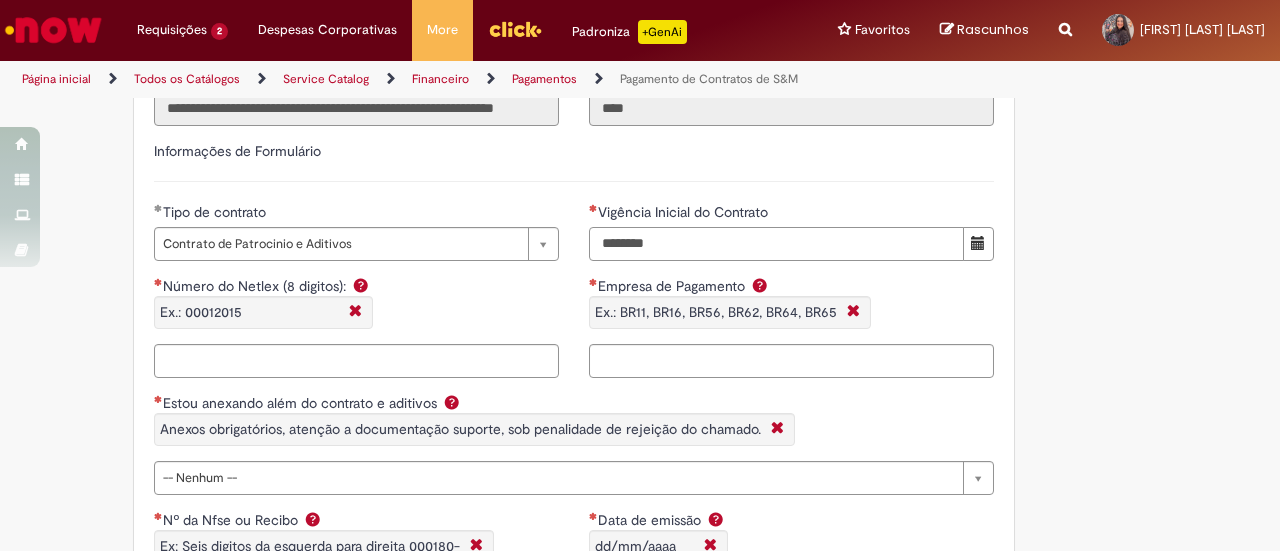 click on "********" at bounding box center (776, 244) 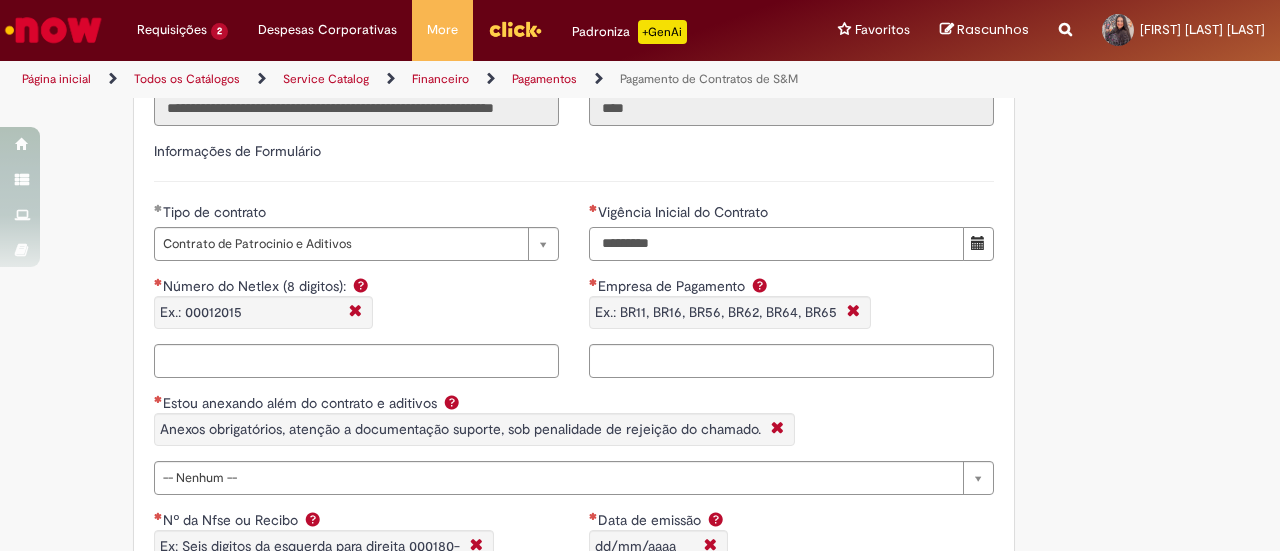click on "*********" at bounding box center [776, 244] 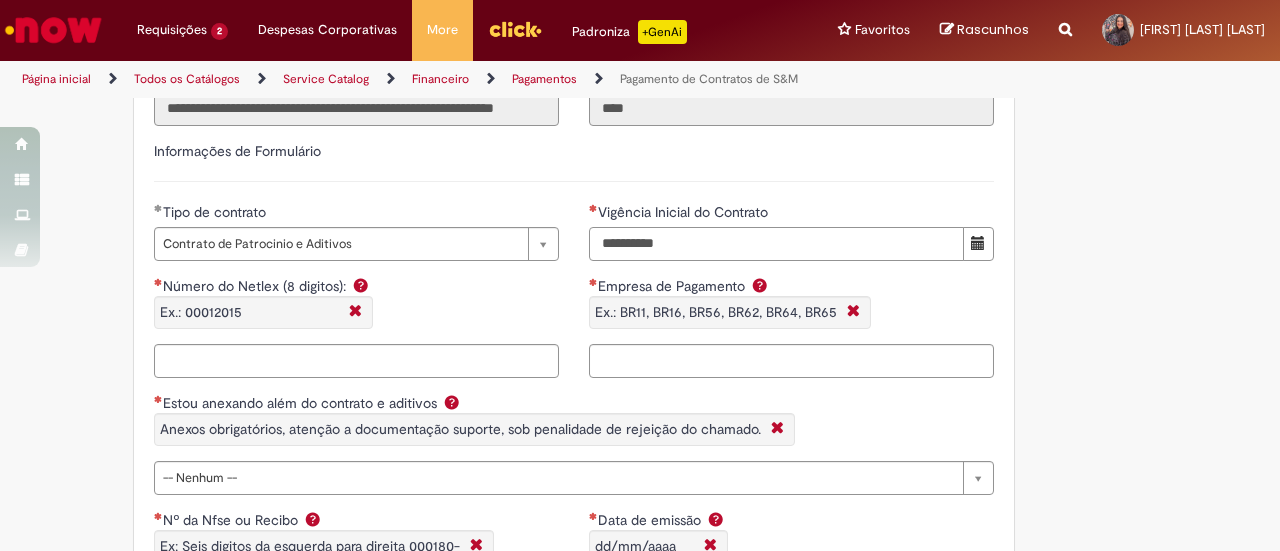 type on "**********" 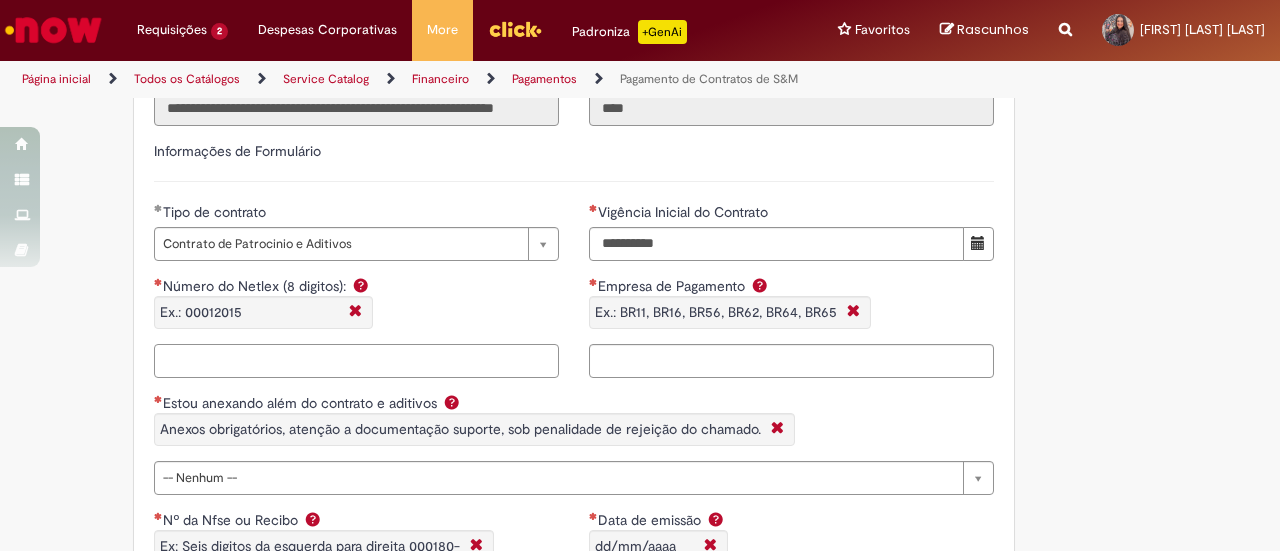 click on "Número do Netlex (8 digitos): Ex.: 00012015" at bounding box center (356, 361) 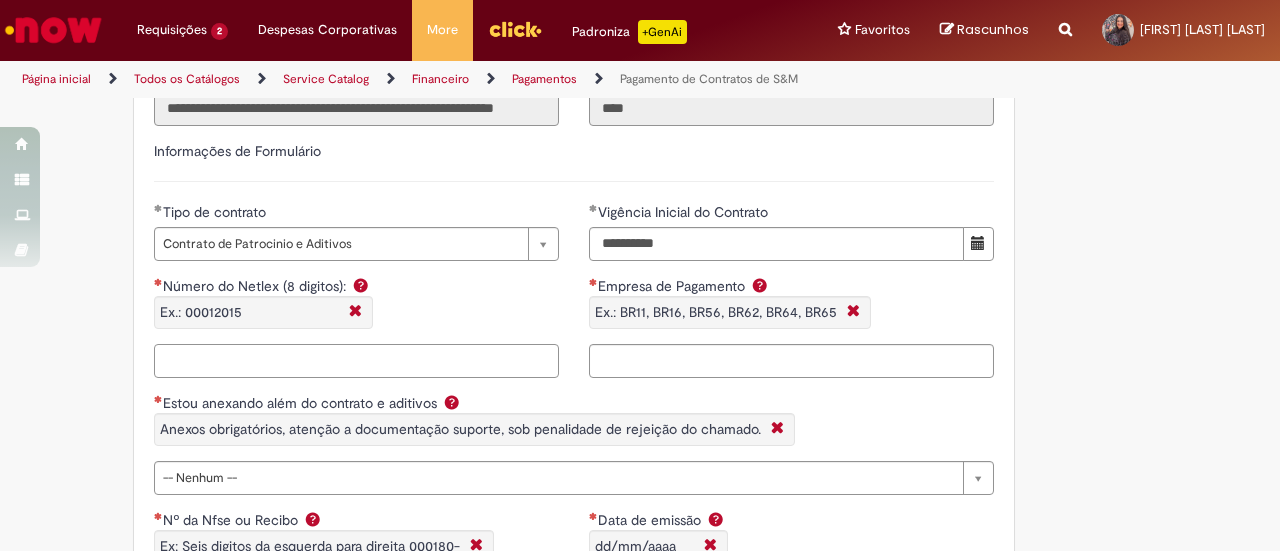 paste on "******" 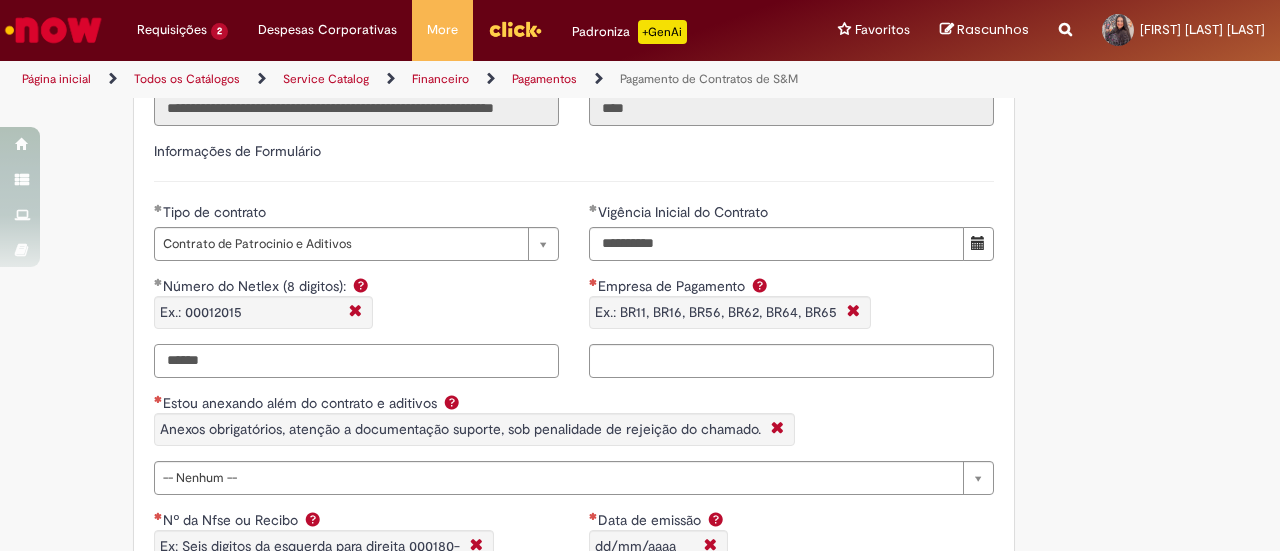 type on "******" 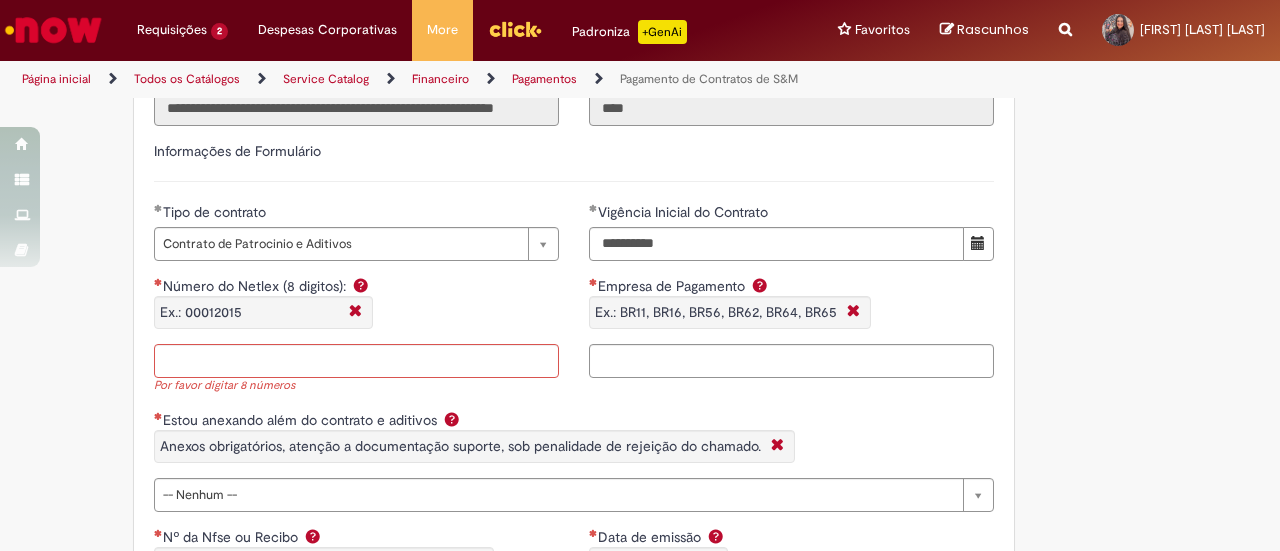 click on "Número do Netlex (8 digitos): Ex.: 00012015" at bounding box center [356, 310] 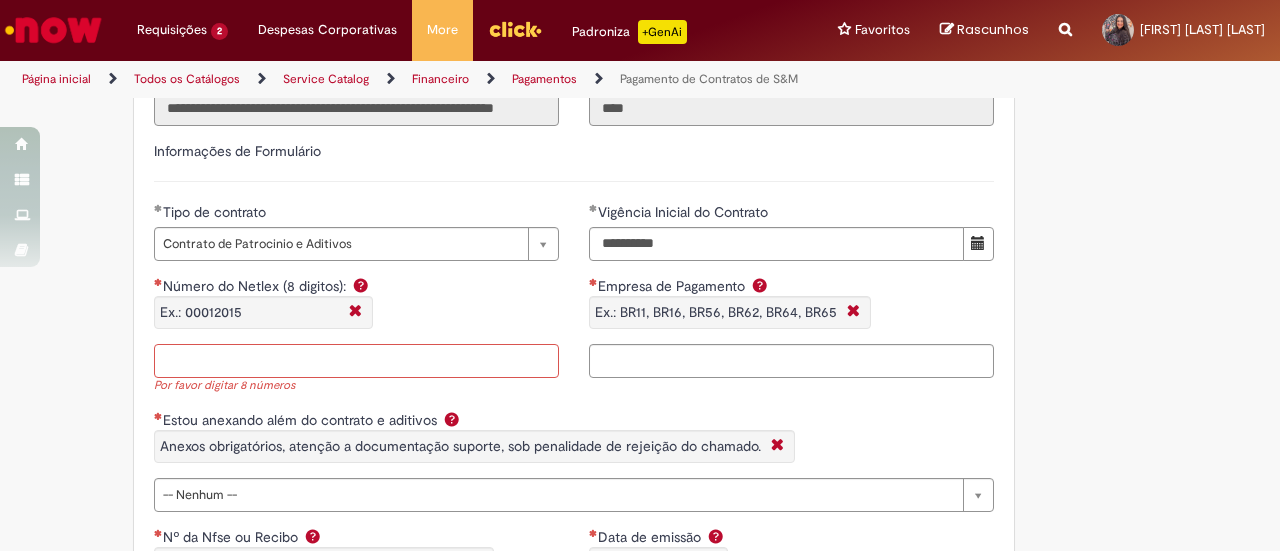 click on "Número do Netlex (8 digitos): Ex.: 00012015" at bounding box center (356, 361) 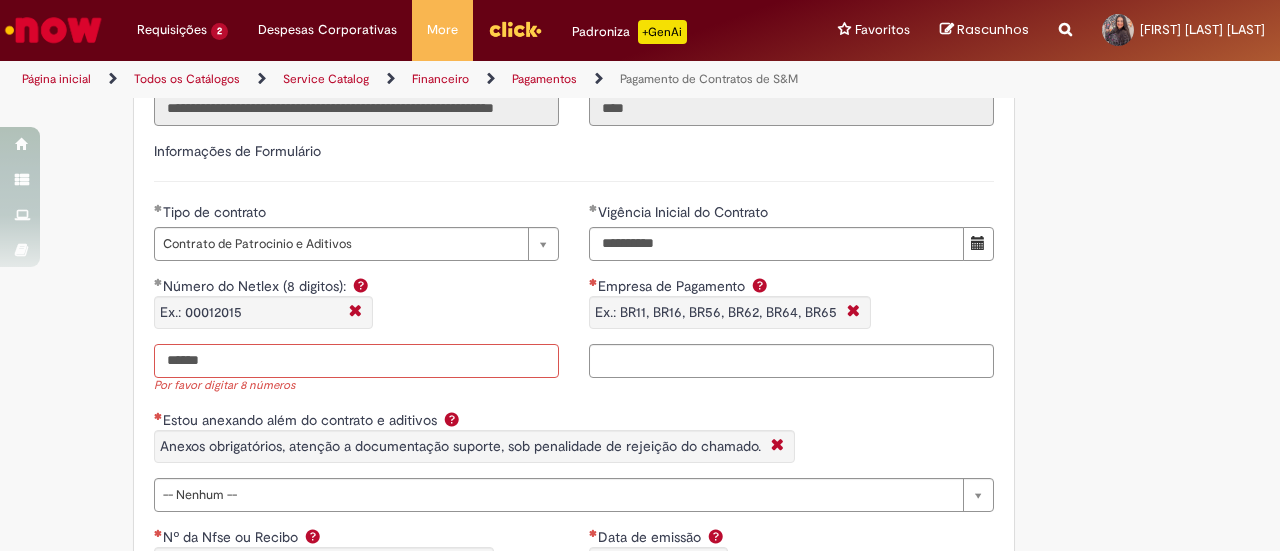 type on "******" 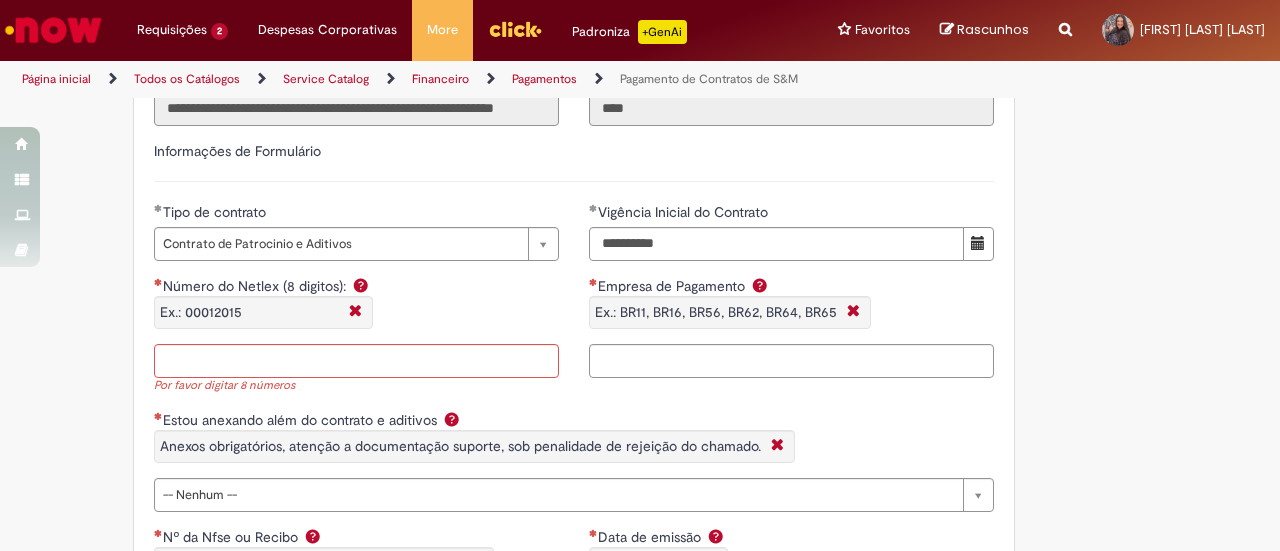 click on "Número do Netlex (8 digitos): Ex.: 00012015" at bounding box center [356, 310] 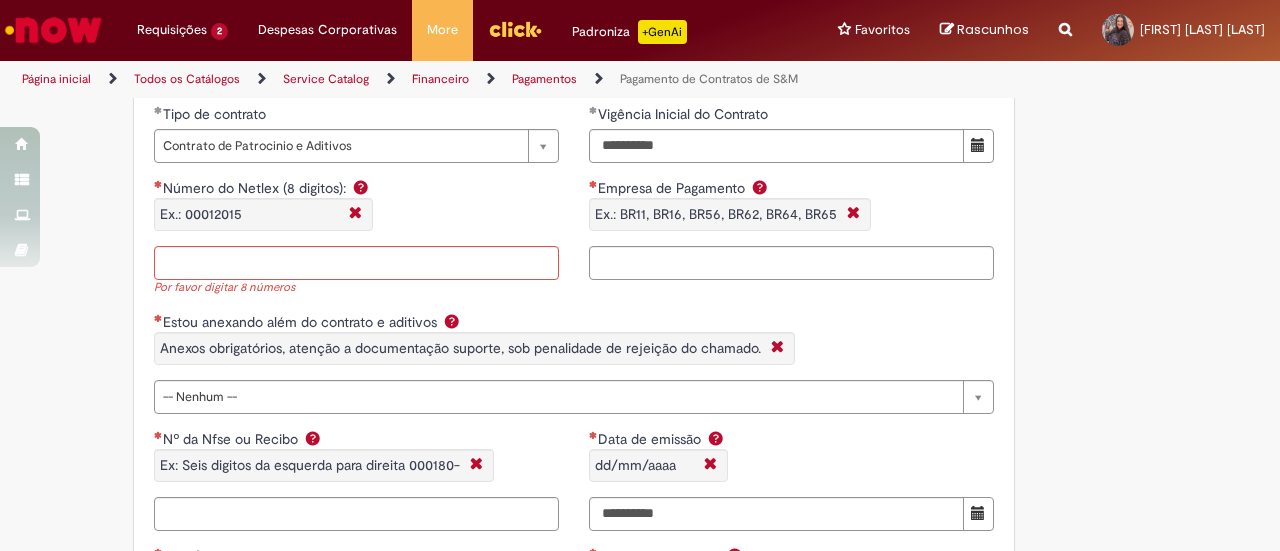 scroll, scrollTop: 1500, scrollLeft: 0, axis: vertical 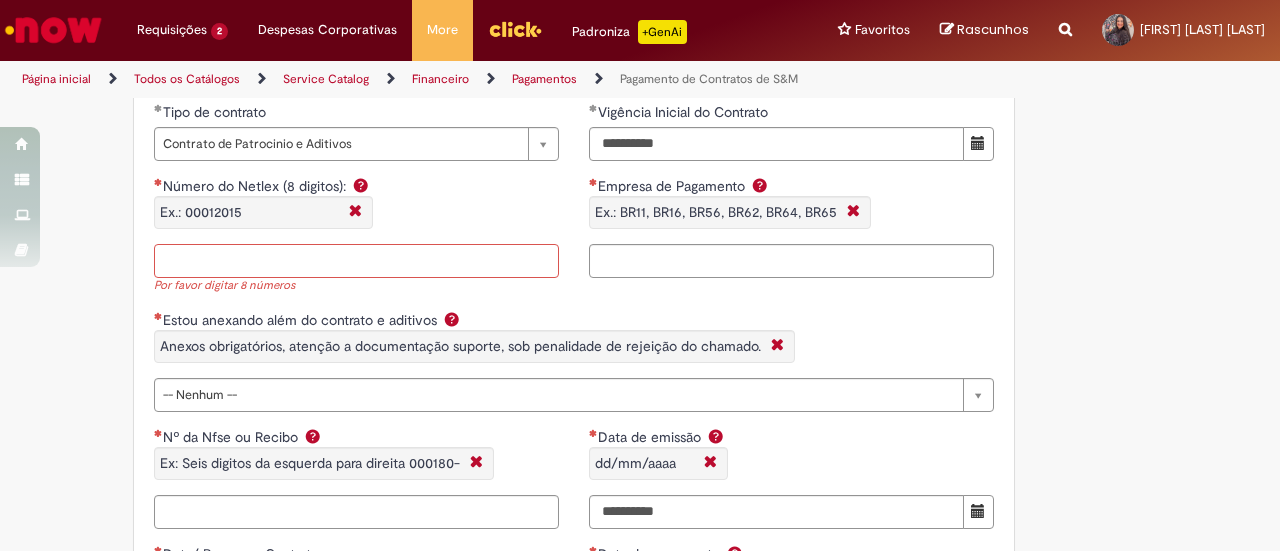 click on "Número do Netlex (8 digitos): Ex.: 00012015" at bounding box center [356, 261] 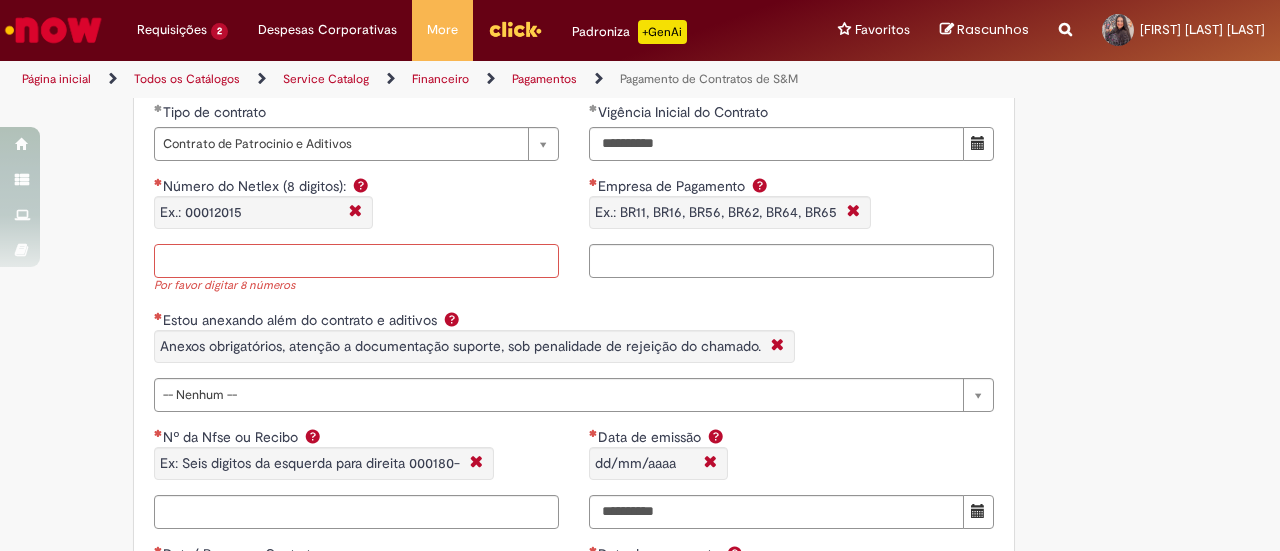 paste on "******" 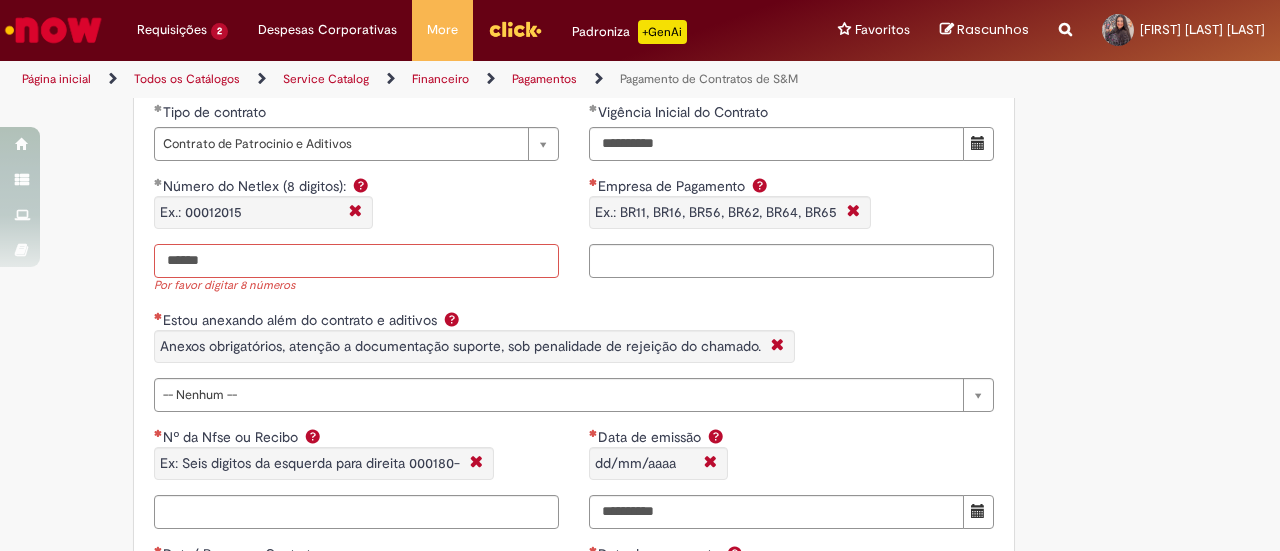 click on "******" at bounding box center [356, 261] 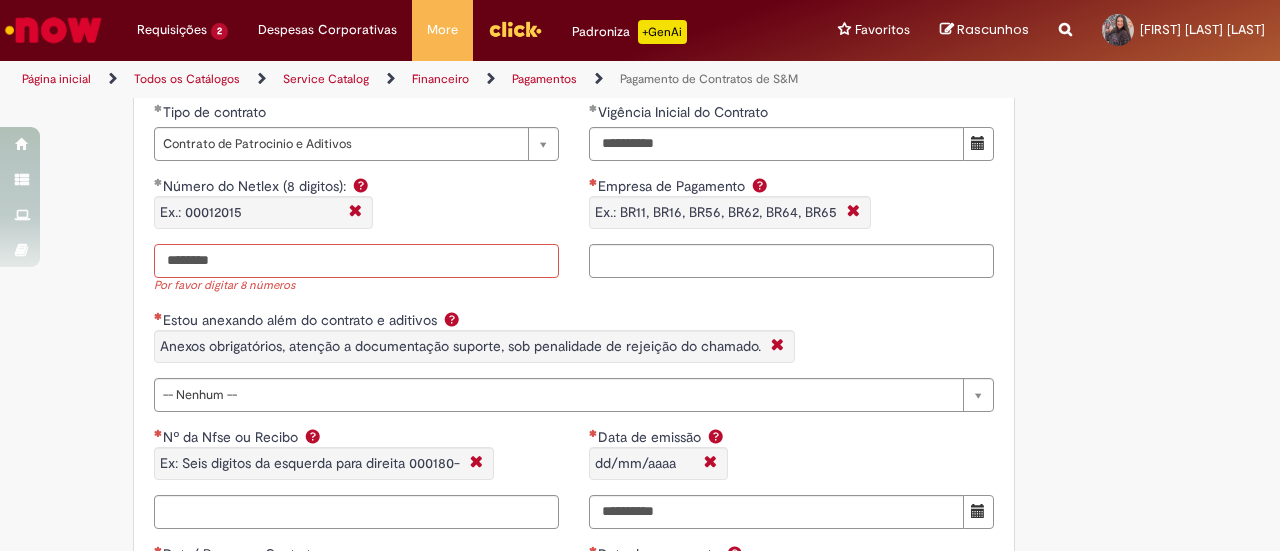 type on "********" 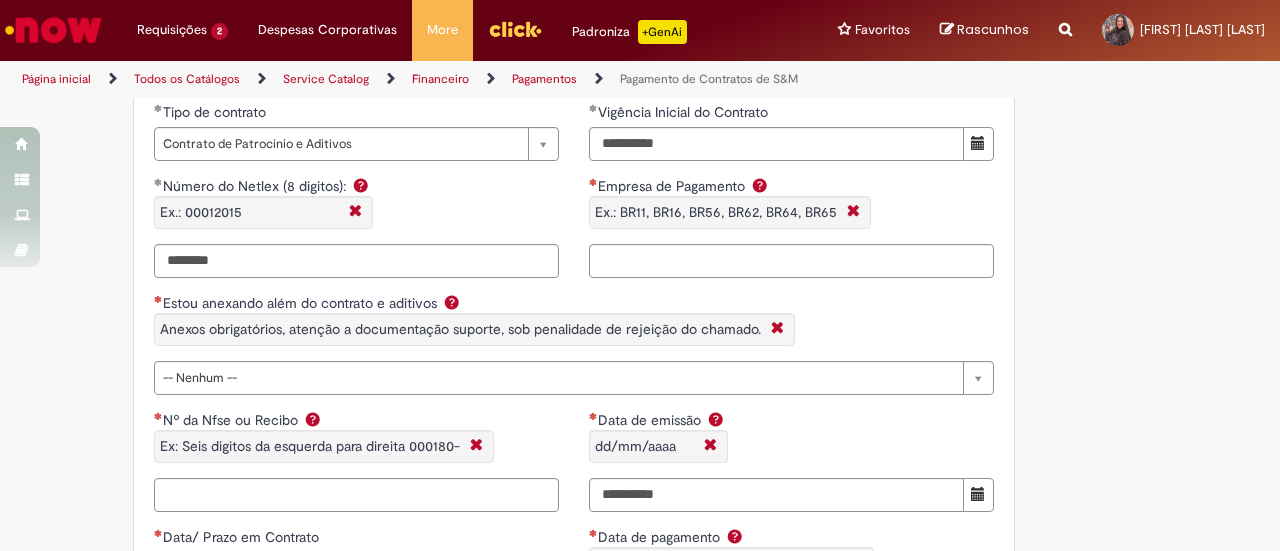 click on "Número do Netlex (8 digitos): Ex.: 00012015" at bounding box center [356, 210] 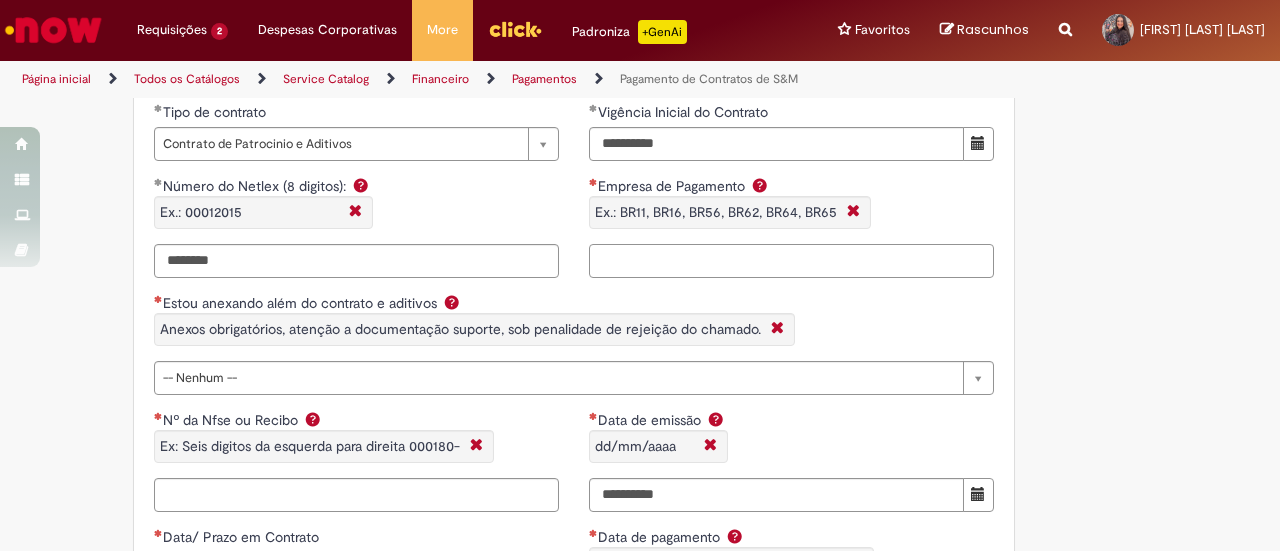 click on "Empresa de Pagamento Ex.: BR11, BR16, BR56, BR62, BR64, BR65" at bounding box center (791, 261) 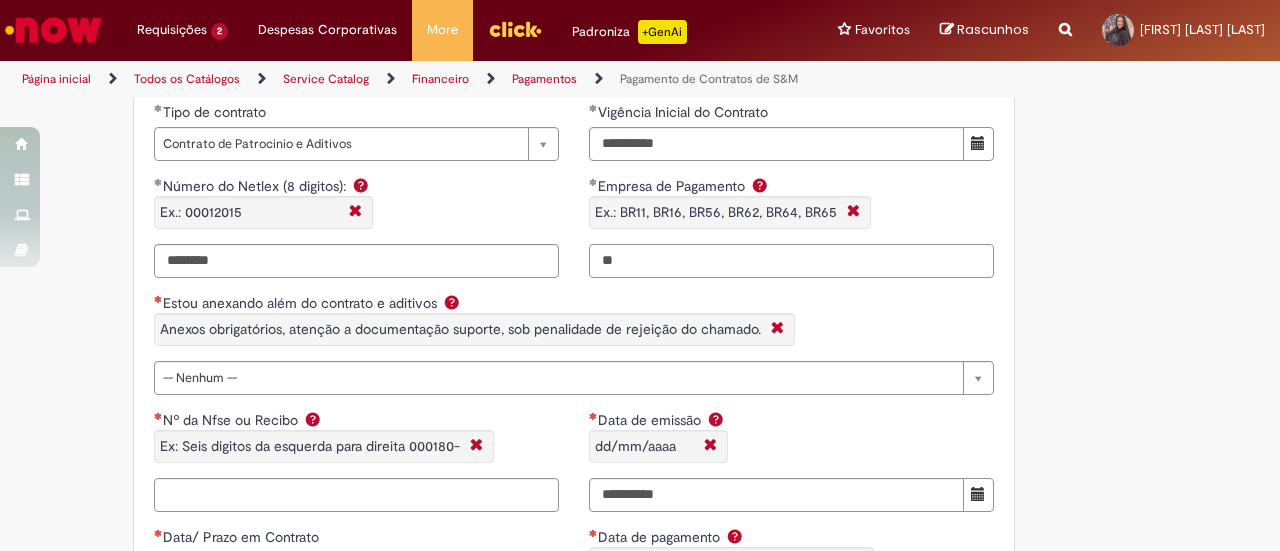 type on "*" 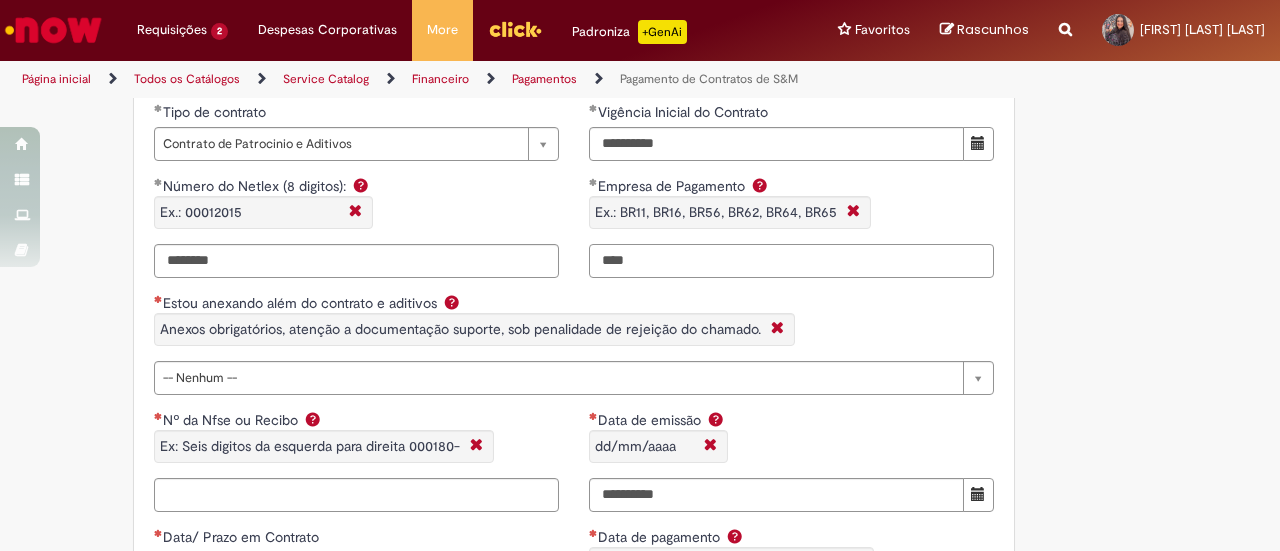 type on "****" 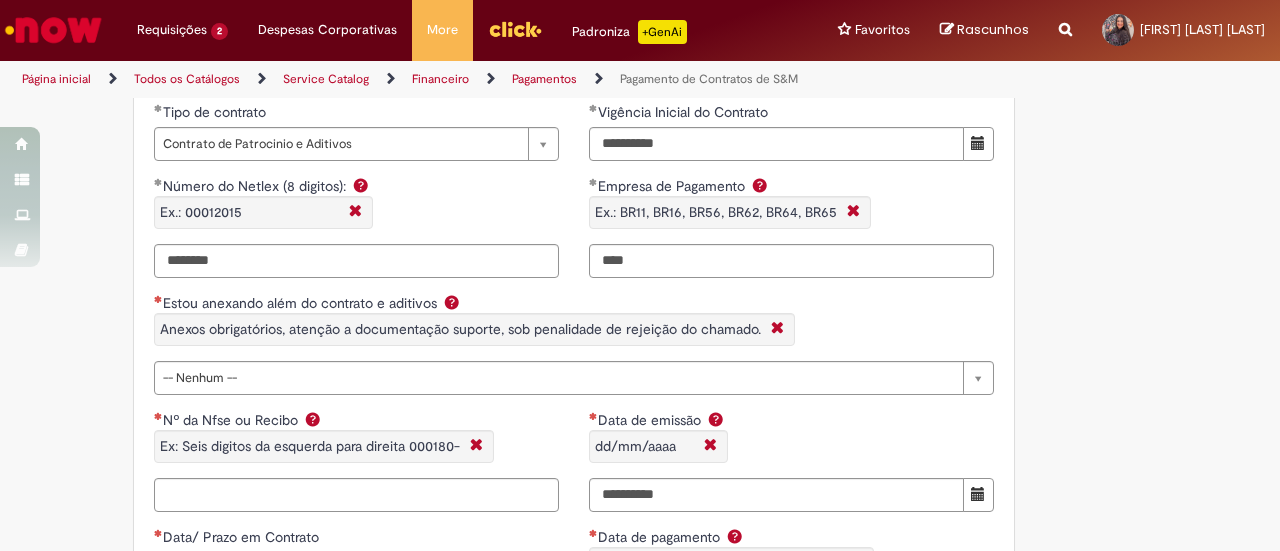 click on "Estou anexando além do contrato e aditivos Anexos obrigatórios, atenção a documentação suporte, sob penalidade de rejeição do chamado." at bounding box center [574, 327] 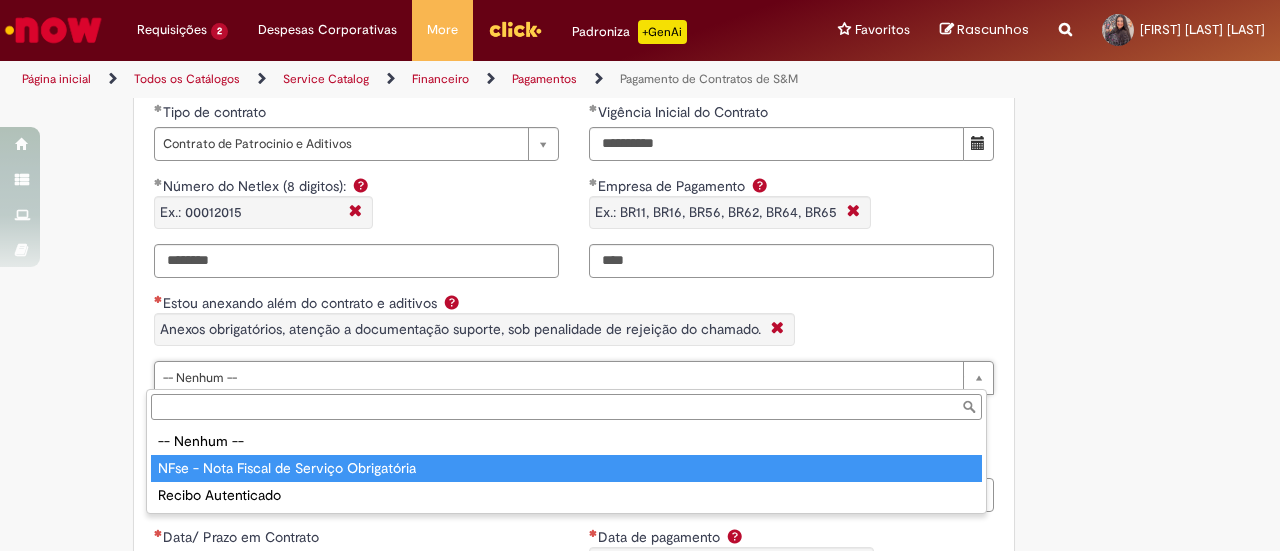 type on "**********" 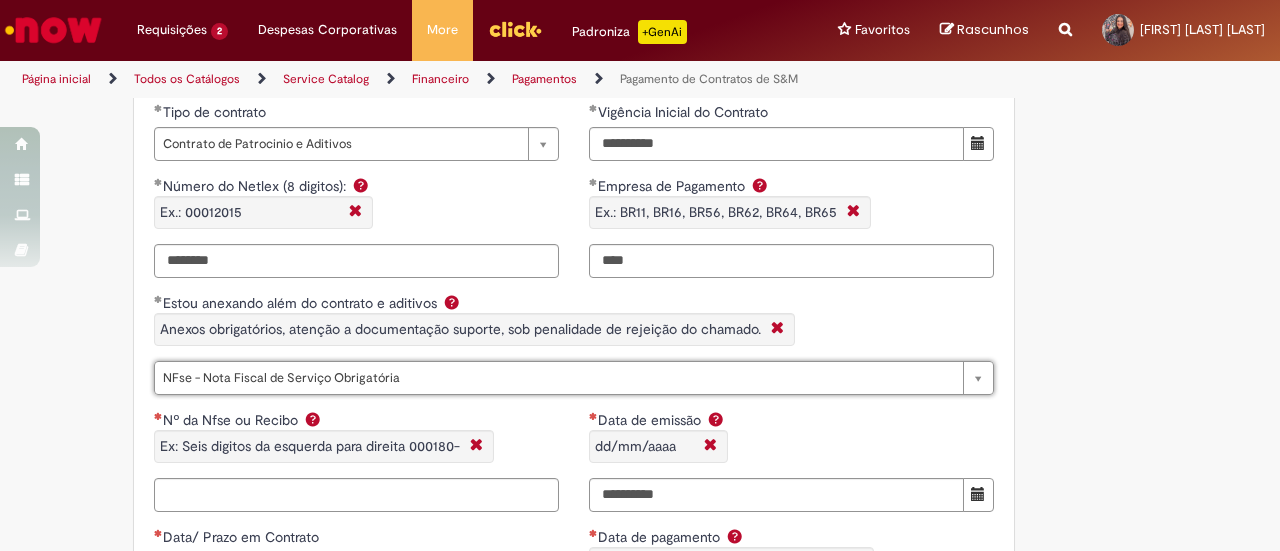 scroll, scrollTop: 1600, scrollLeft: 0, axis: vertical 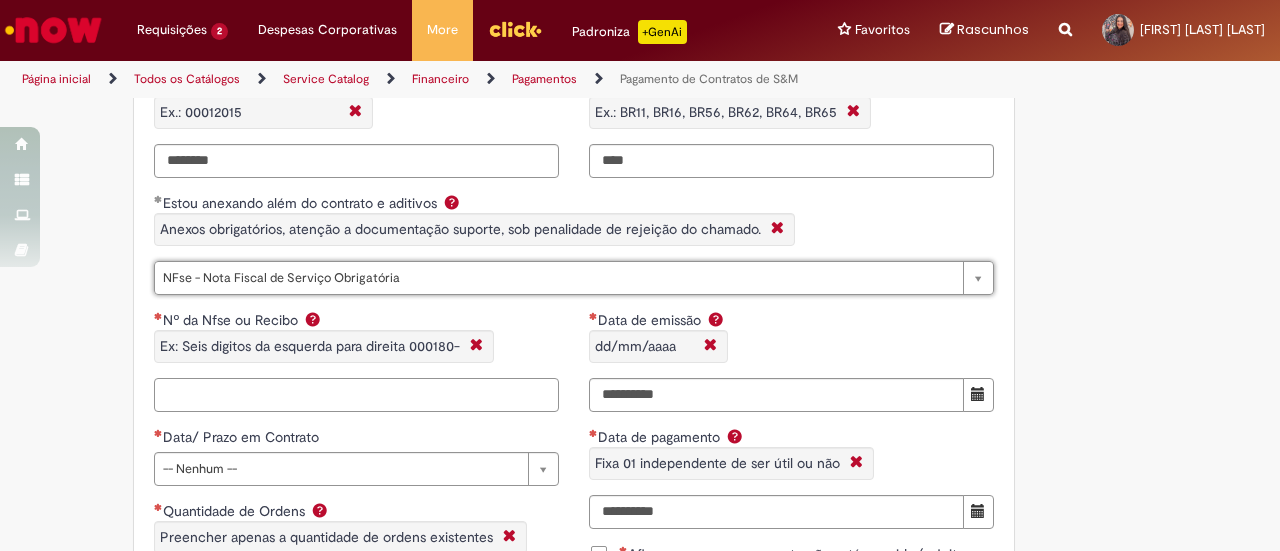 click on "Nº da Nfse ou Recibo Ex: Seis digitos da esquerda para direita 000180-" at bounding box center [356, 395] 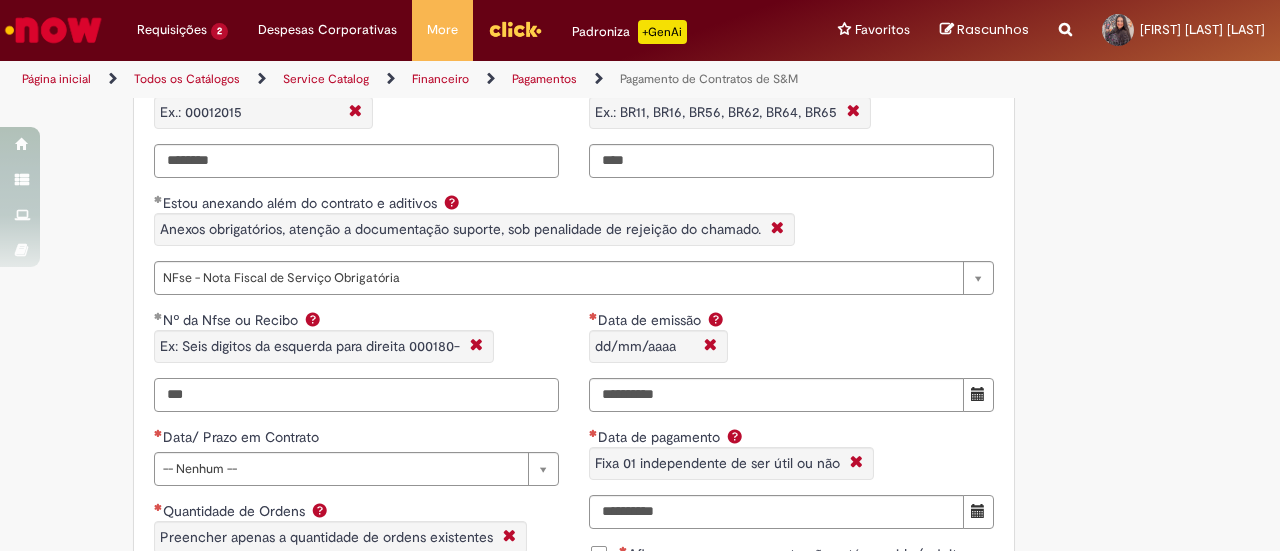 paste on "***" 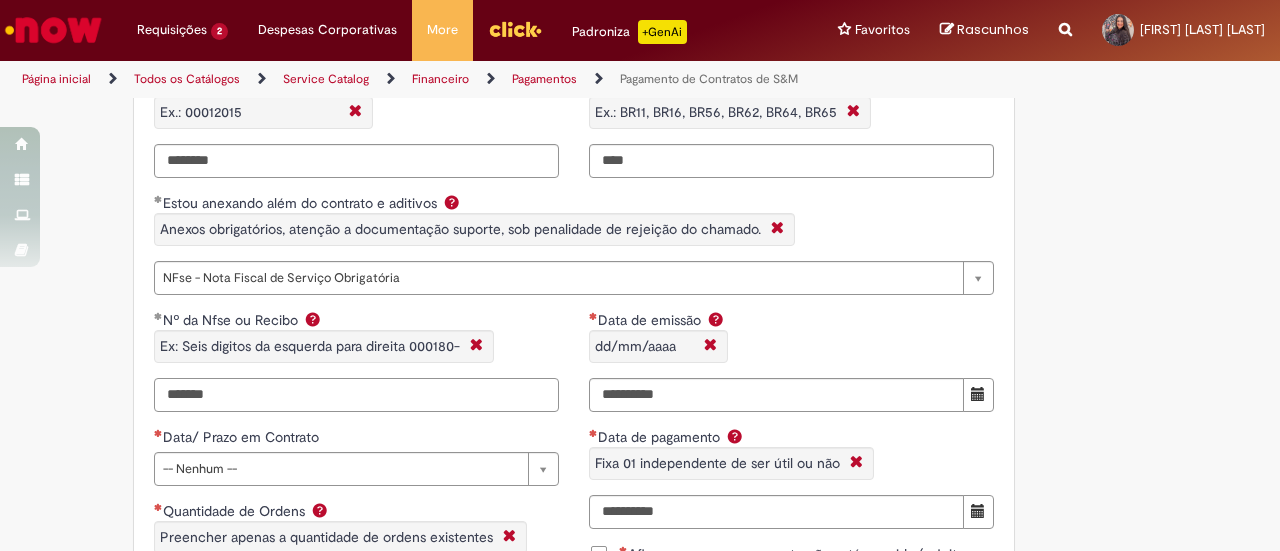 type on "*******" 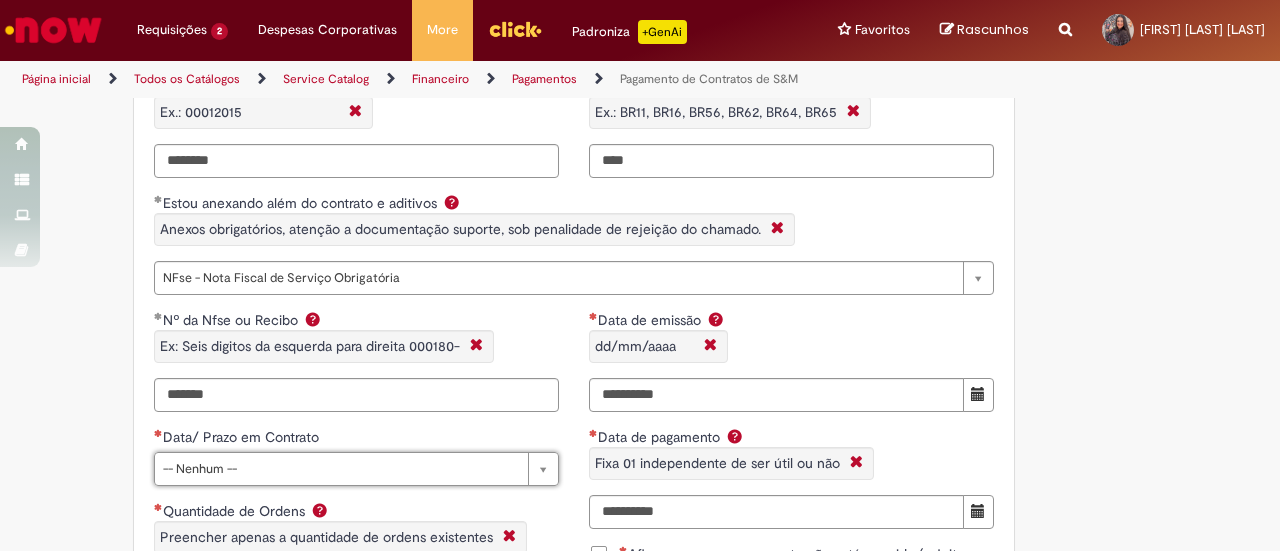 scroll, scrollTop: 1700, scrollLeft: 0, axis: vertical 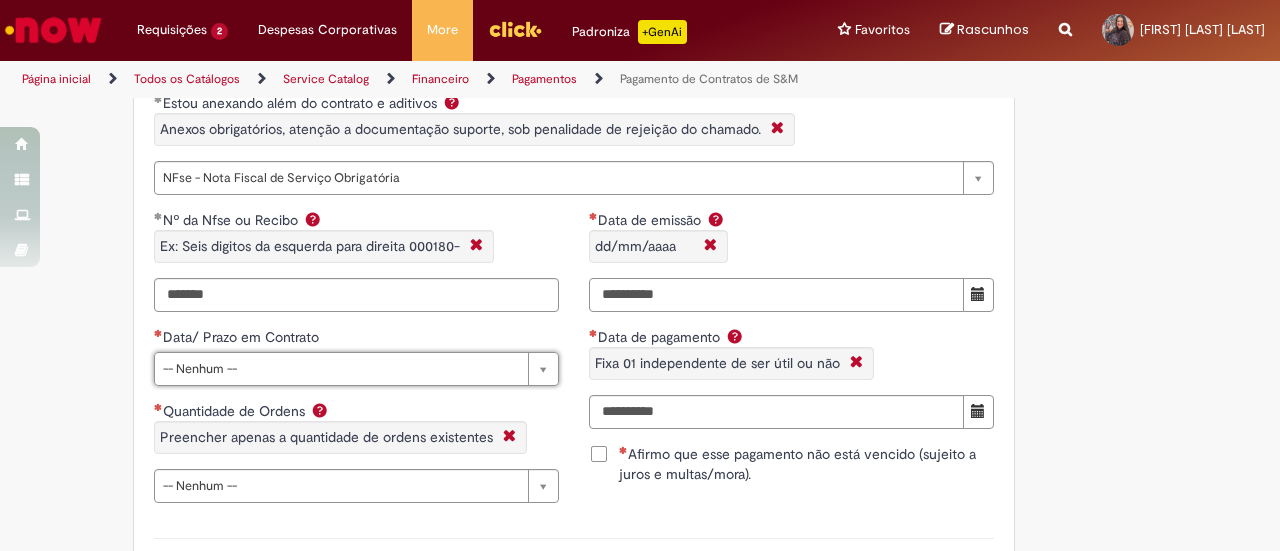 click on "Data de emissão dd/mm/aaaa" at bounding box center [776, 295] 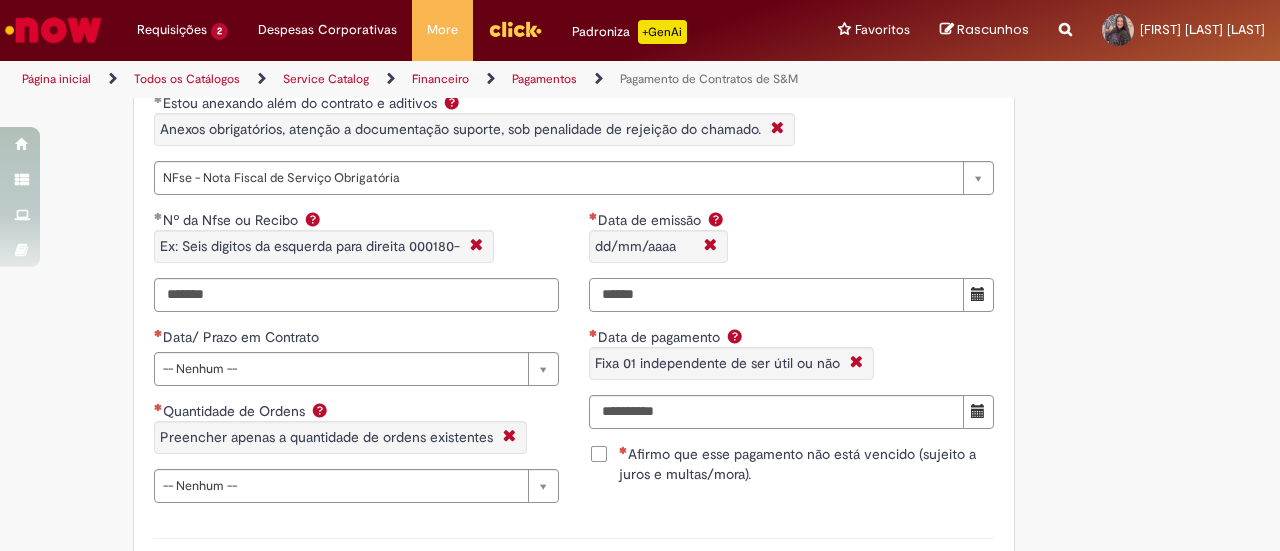 type on "**********" 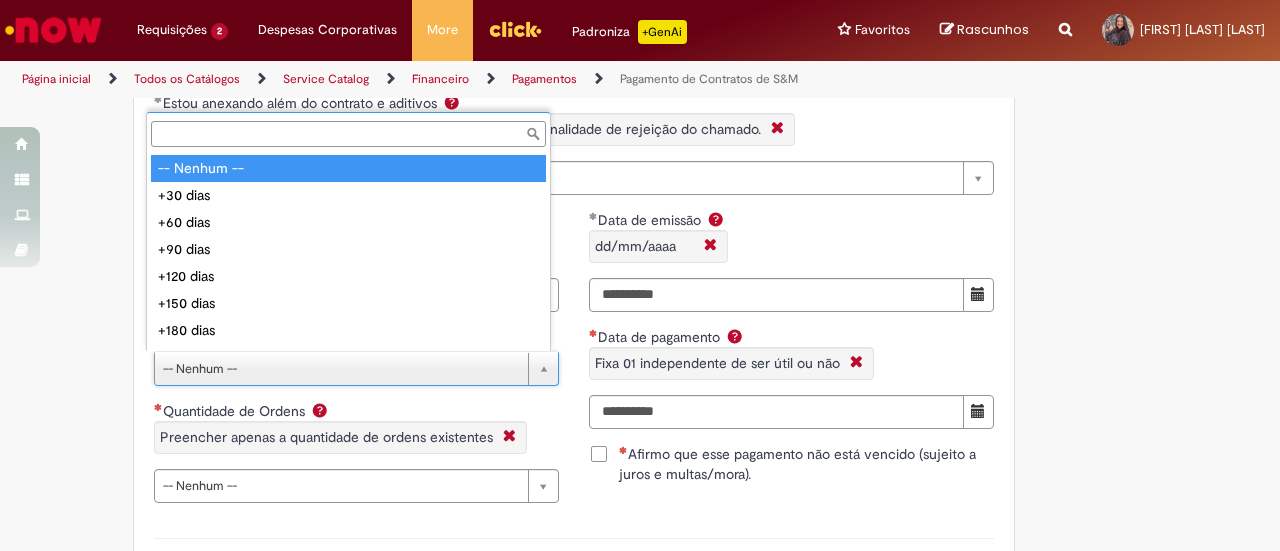 scroll, scrollTop: 16, scrollLeft: 0, axis: vertical 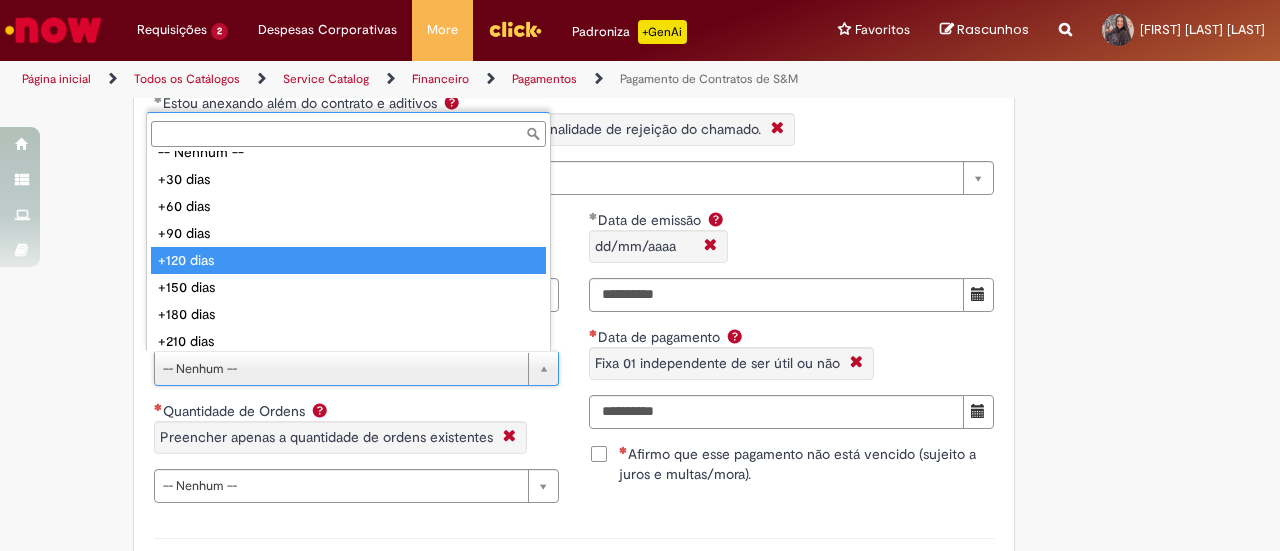 type on "*********" 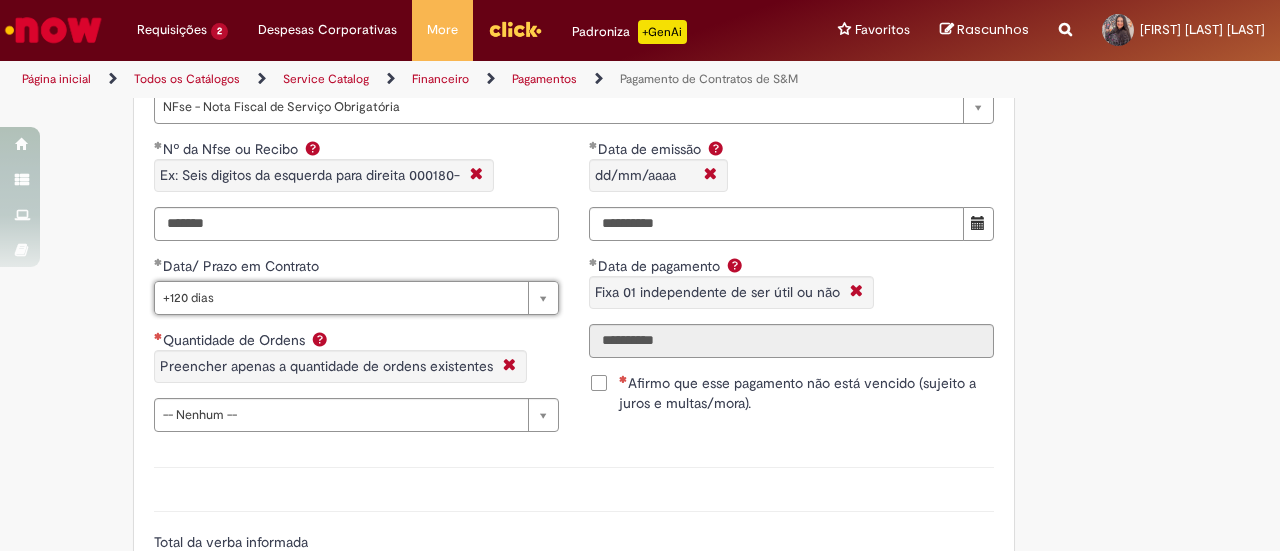 scroll, scrollTop: 1800, scrollLeft: 0, axis: vertical 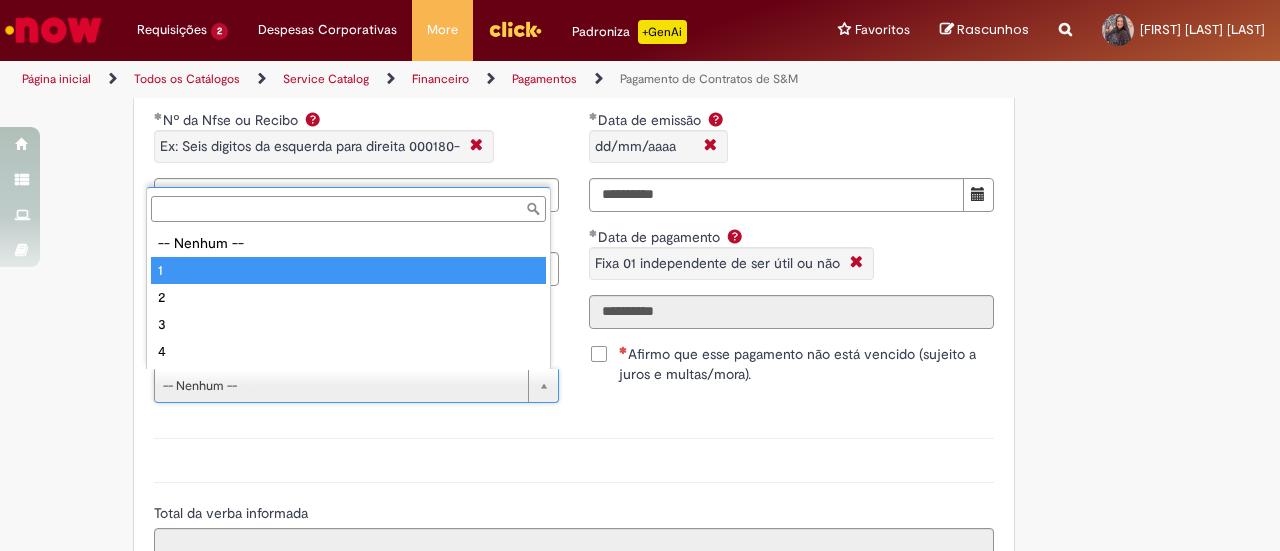 type on "*" 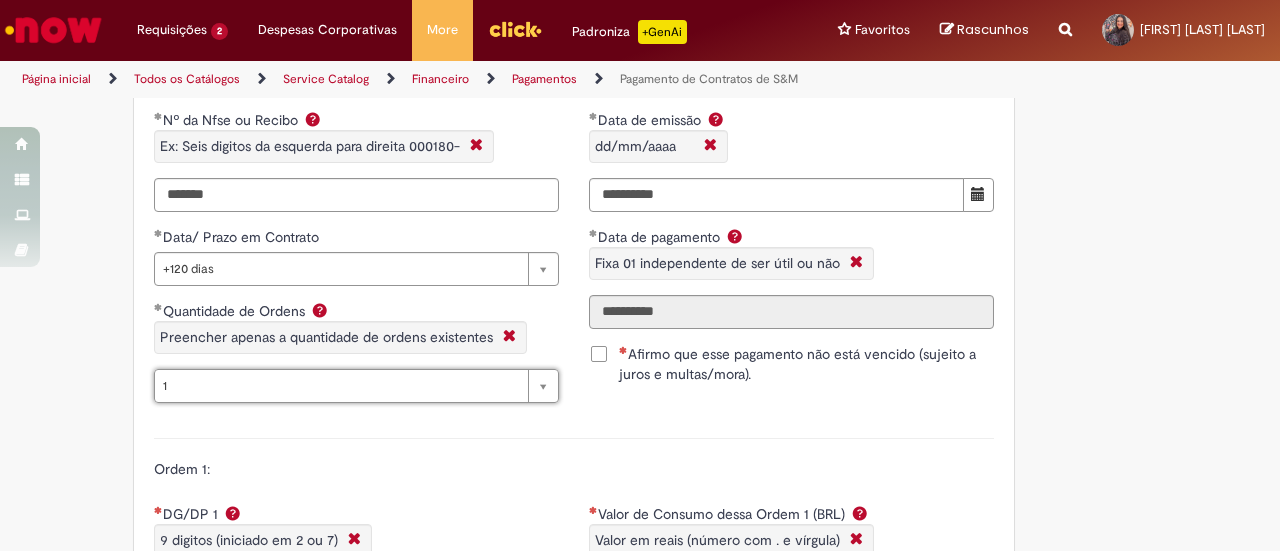 click on "Afirmo que esse pagamento não está vencido (sujeito a juros e multas/mora)." at bounding box center [806, 364] 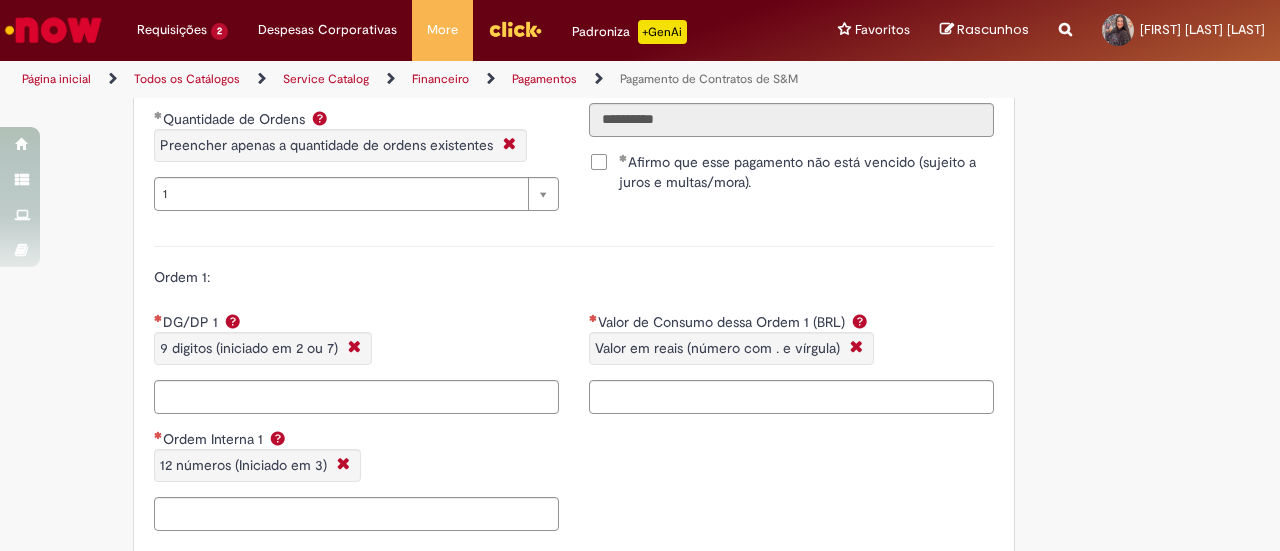 scroll, scrollTop: 2000, scrollLeft: 0, axis: vertical 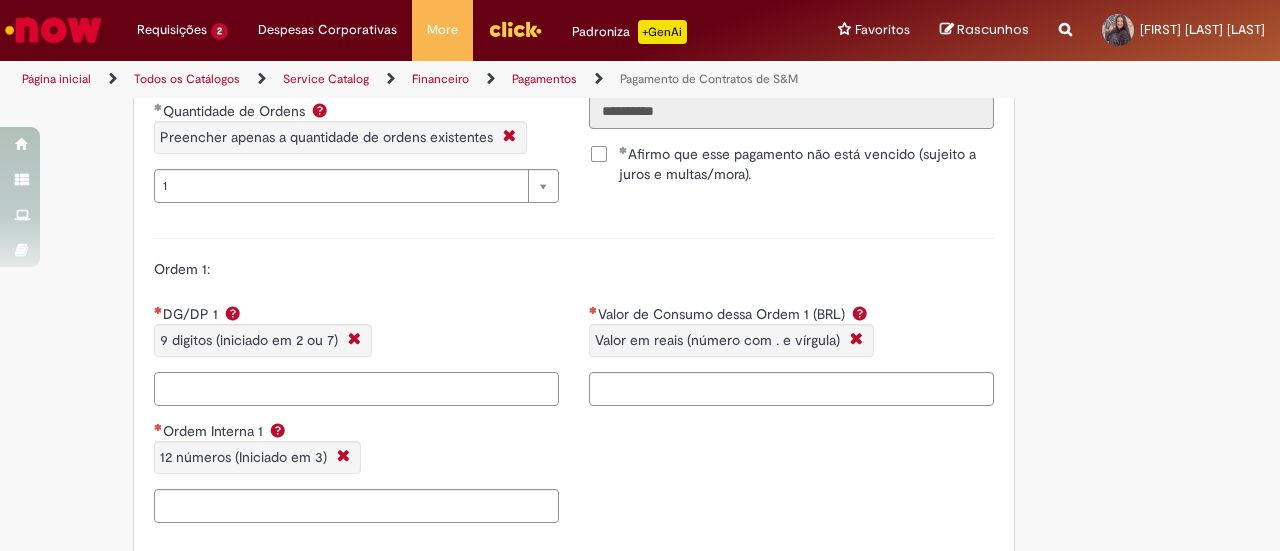 click on "DG/DP 1  9 digitos (iniciado em 2 ou 7)" at bounding box center (356, 389) 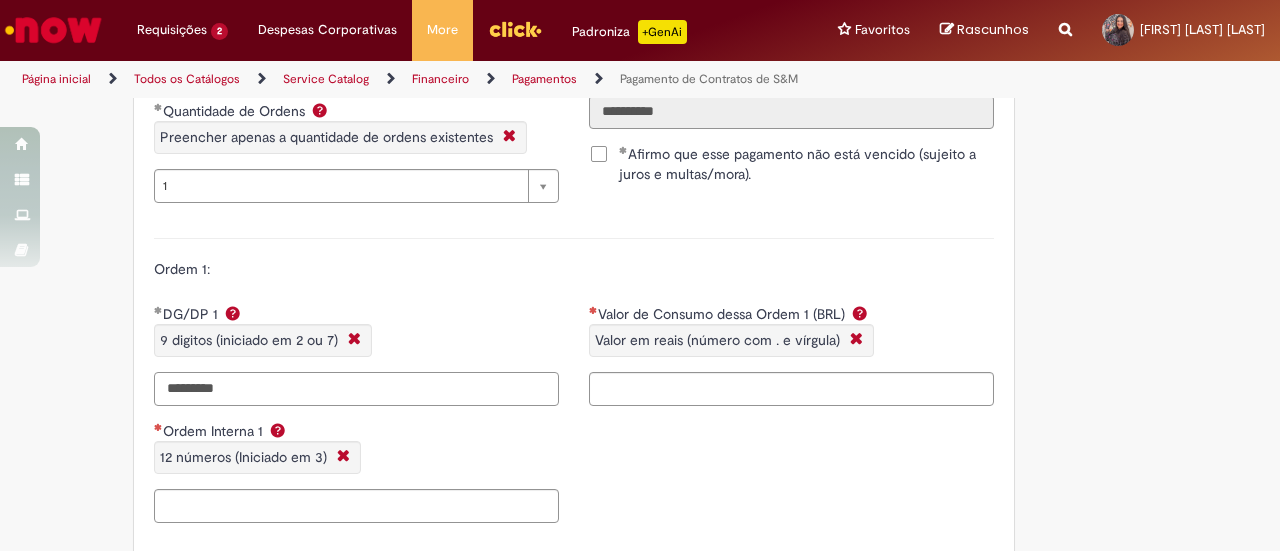 type on "*********" 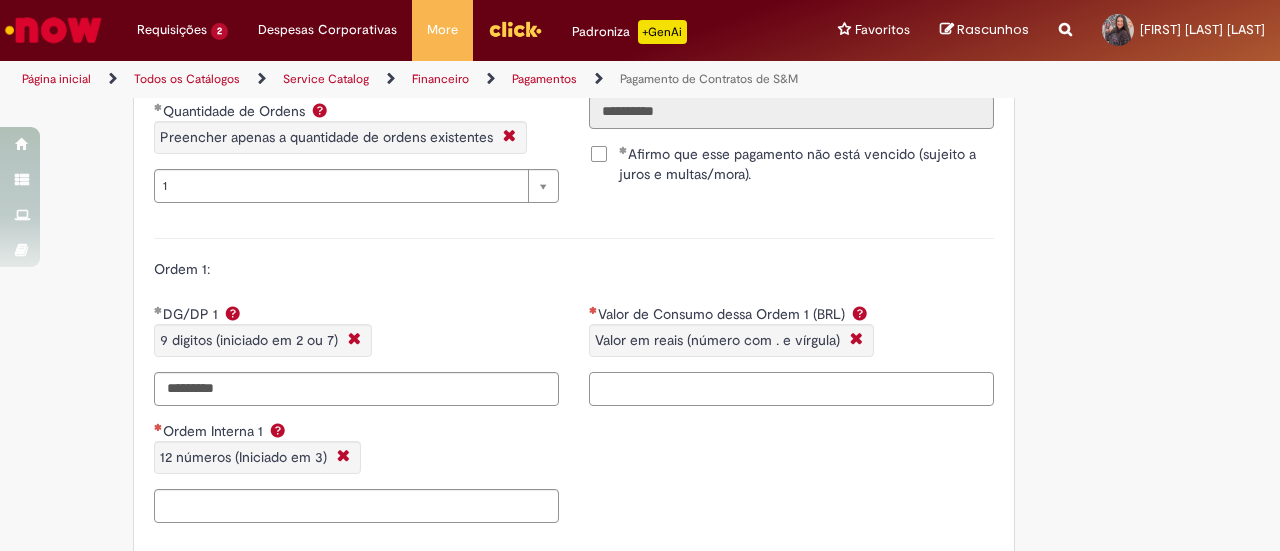 click on "Valor de Consumo dessa Ordem 1 (BRL) Valor em reais (número com . e vírgula)" at bounding box center (791, 389) 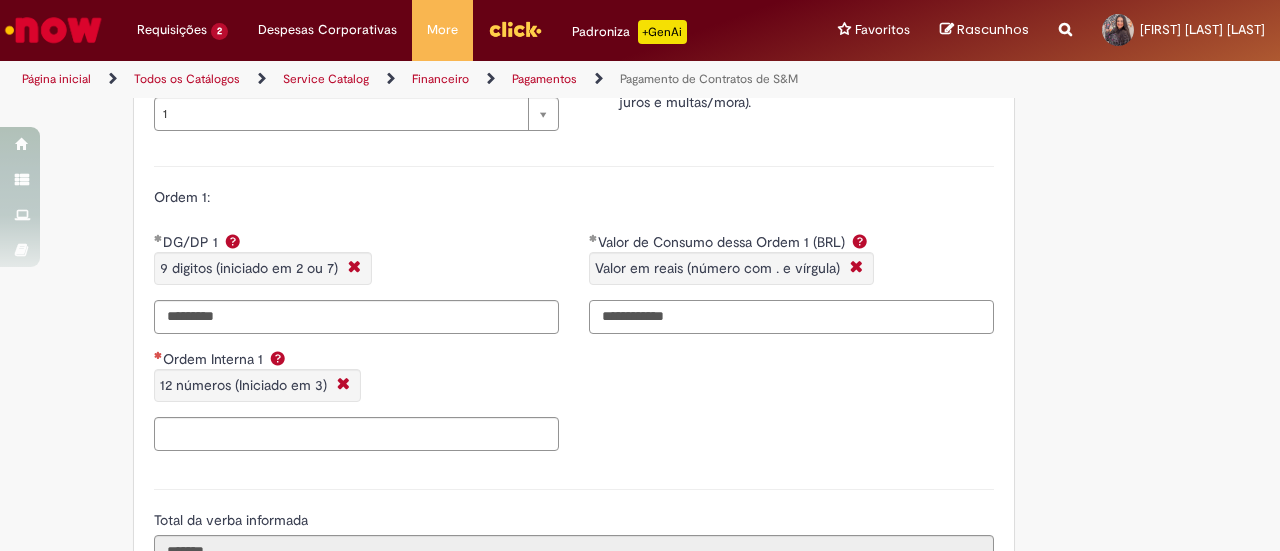 scroll, scrollTop: 2100, scrollLeft: 0, axis: vertical 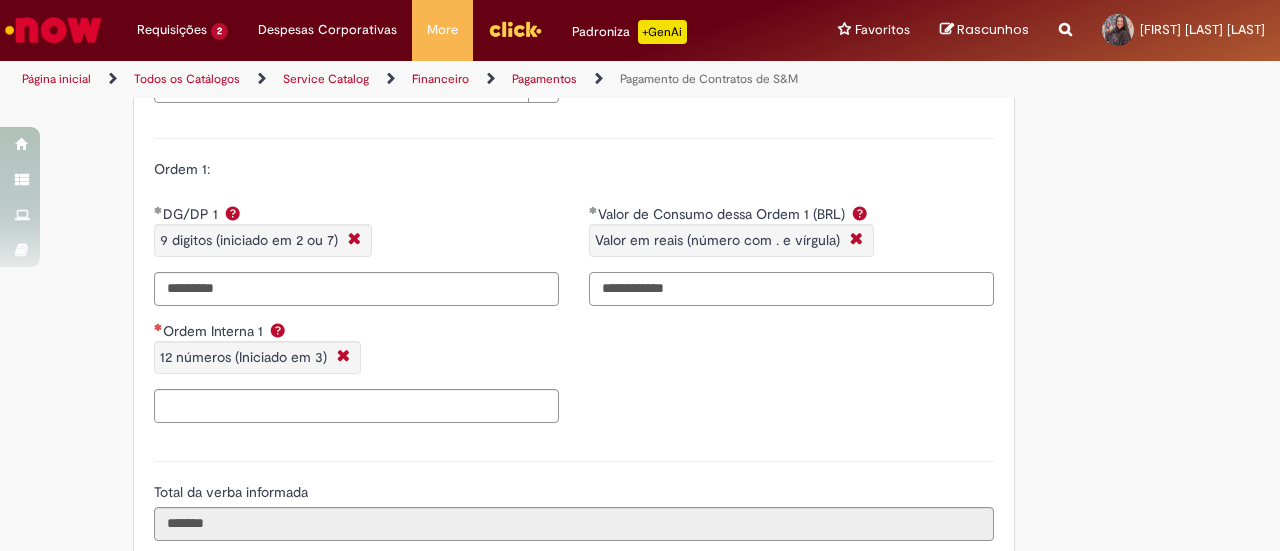 type on "**********" 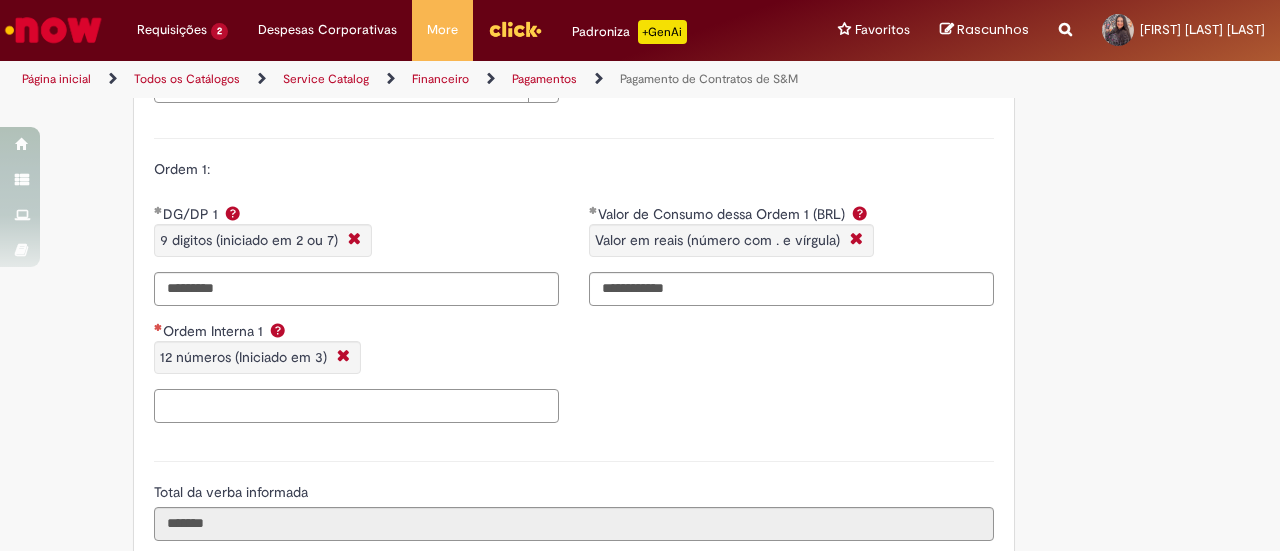 click on "Ordem Interna 1 12 números (Iniciado em 3)" at bounding box center [356, 406] 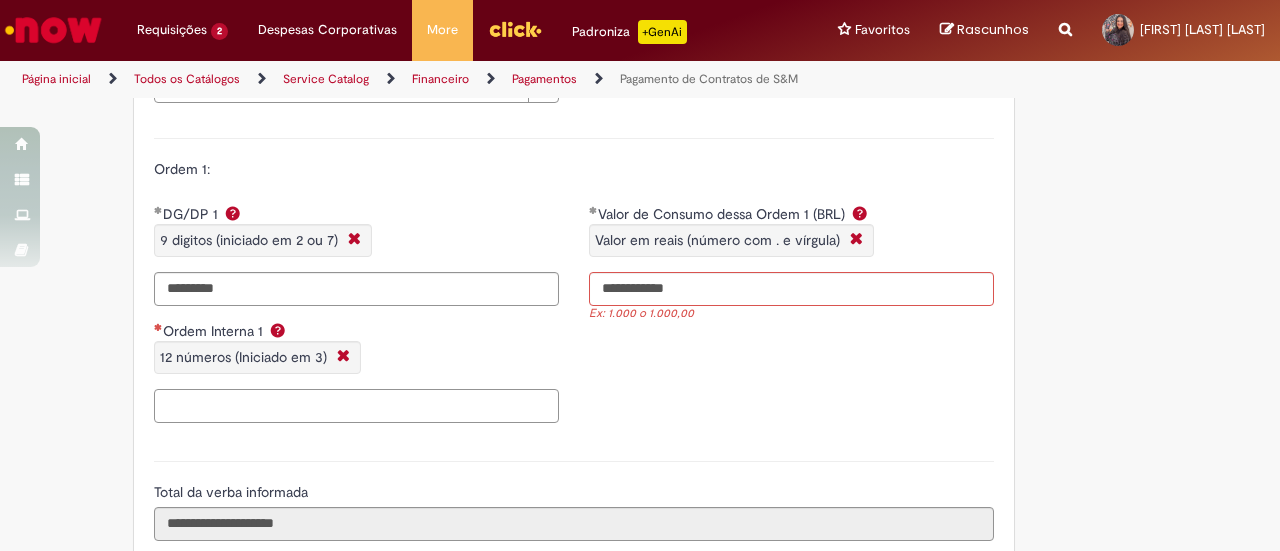 paste on "**********" 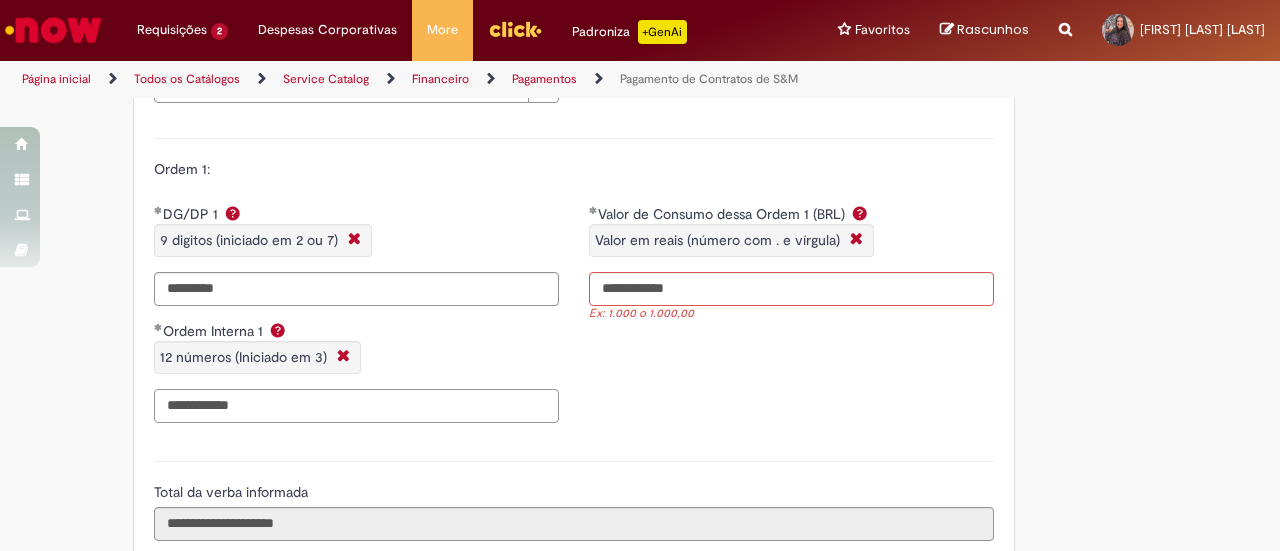 type on "**********" 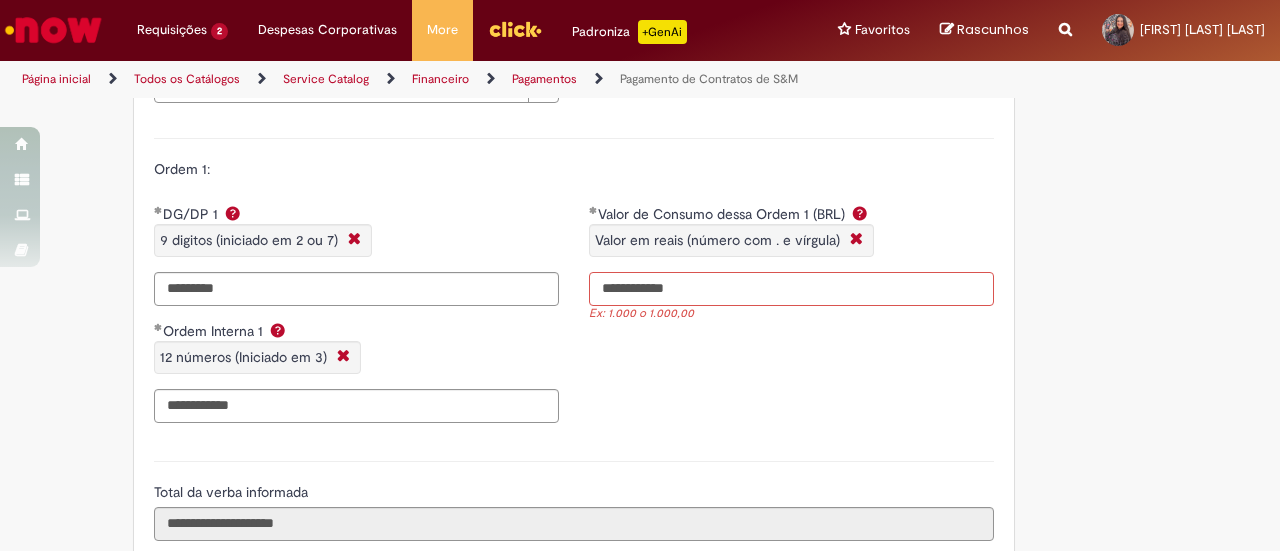 drag, startPoint x: 480, startPoint y: 294, endPoint x: 436, endPoint y: 287, distance: 44.553337 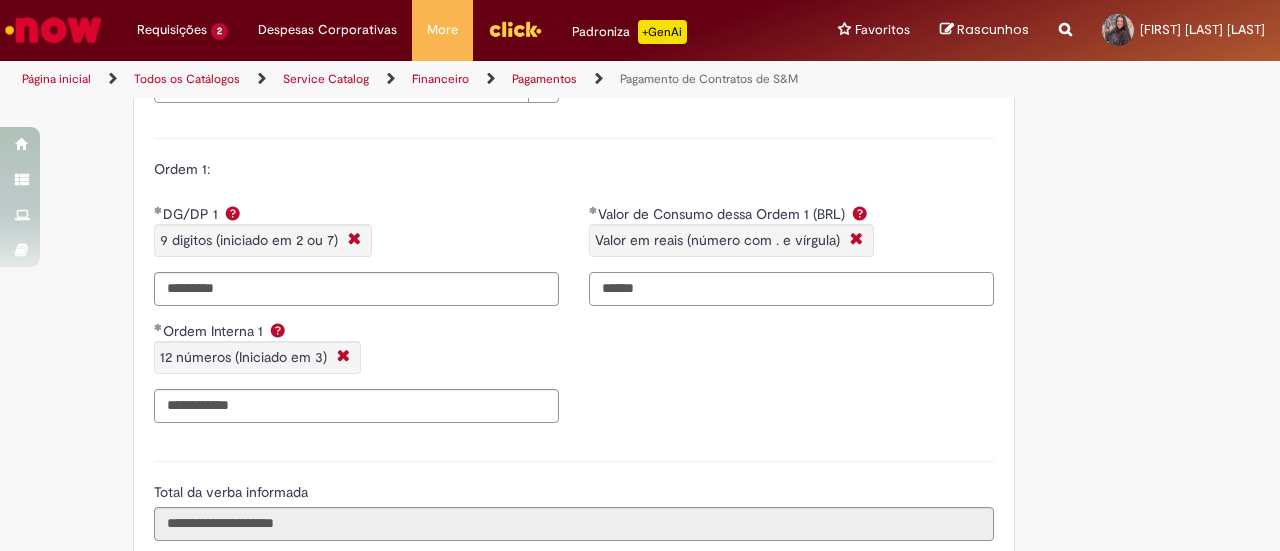 type on "******" 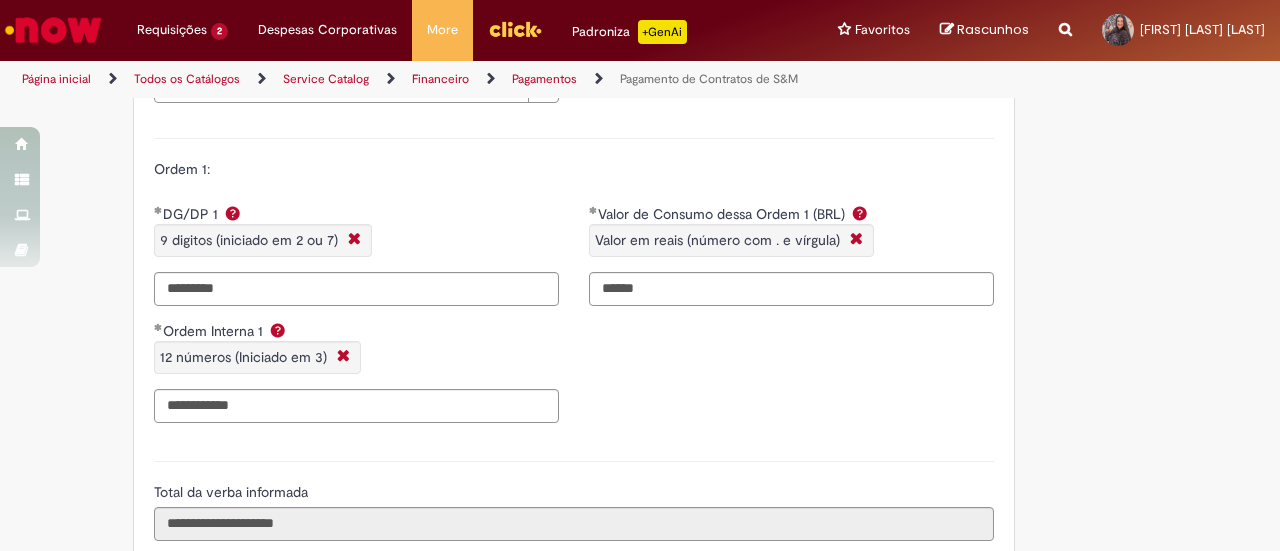 type on "**********" 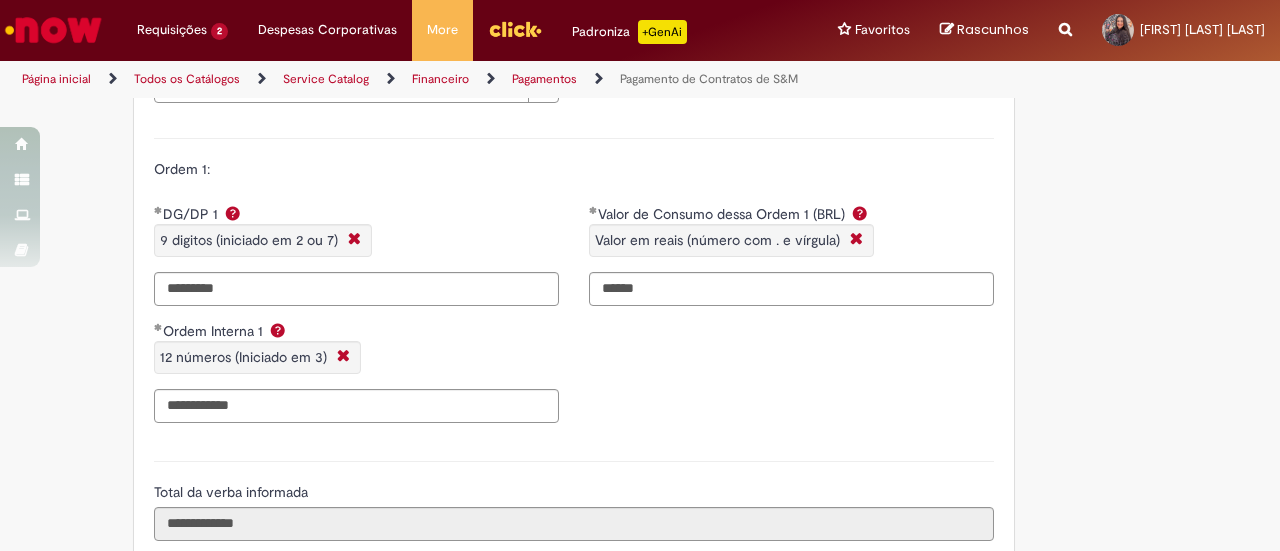 click on "**********" at bounding box center [574, 321] 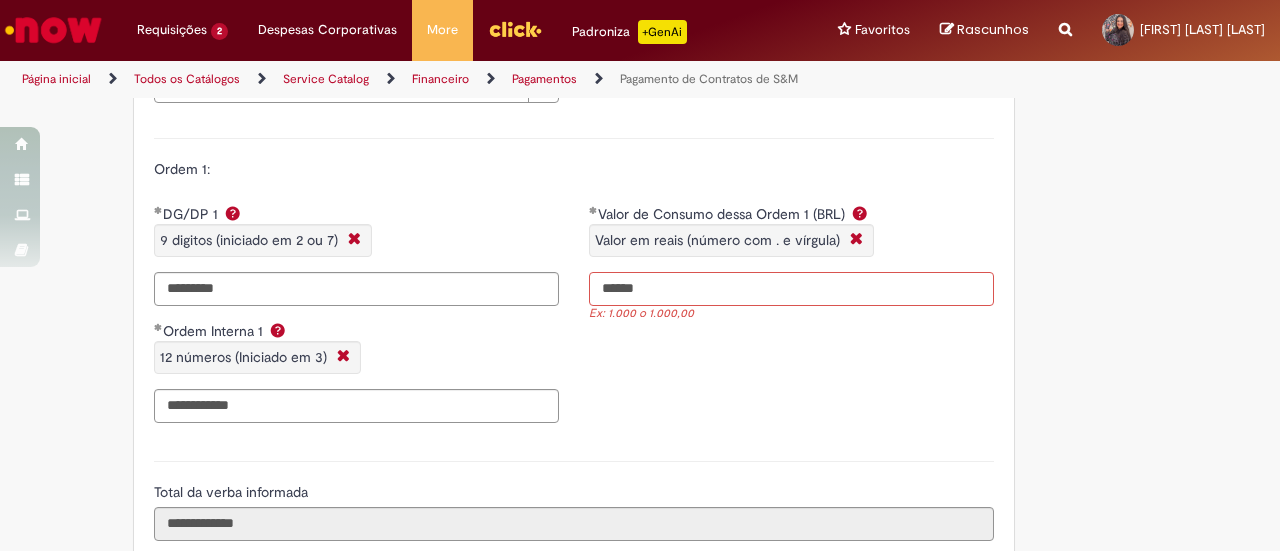 click on "******" at bounding box center [791, 289] 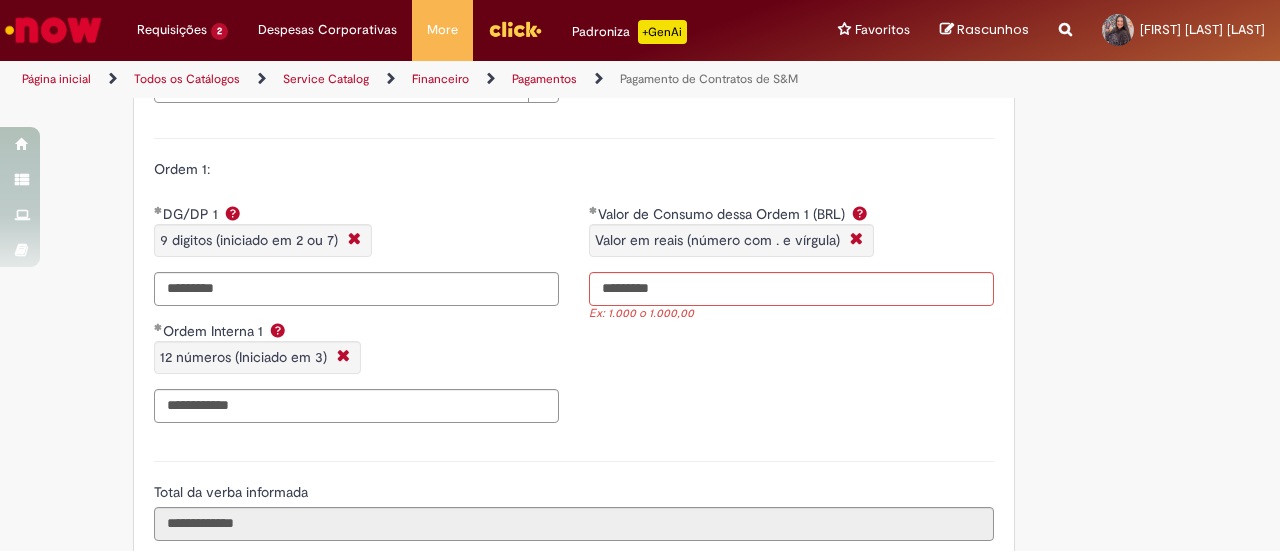 click on "**********" at bounding box center (574, 321) 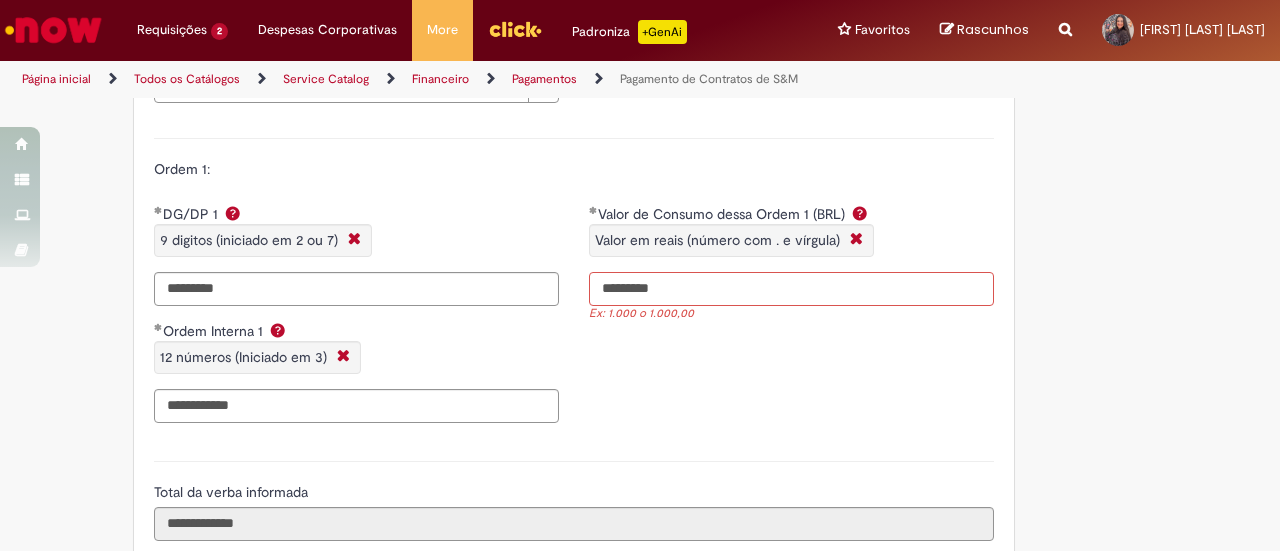 click on "*********" at bounding box center (791, 289) 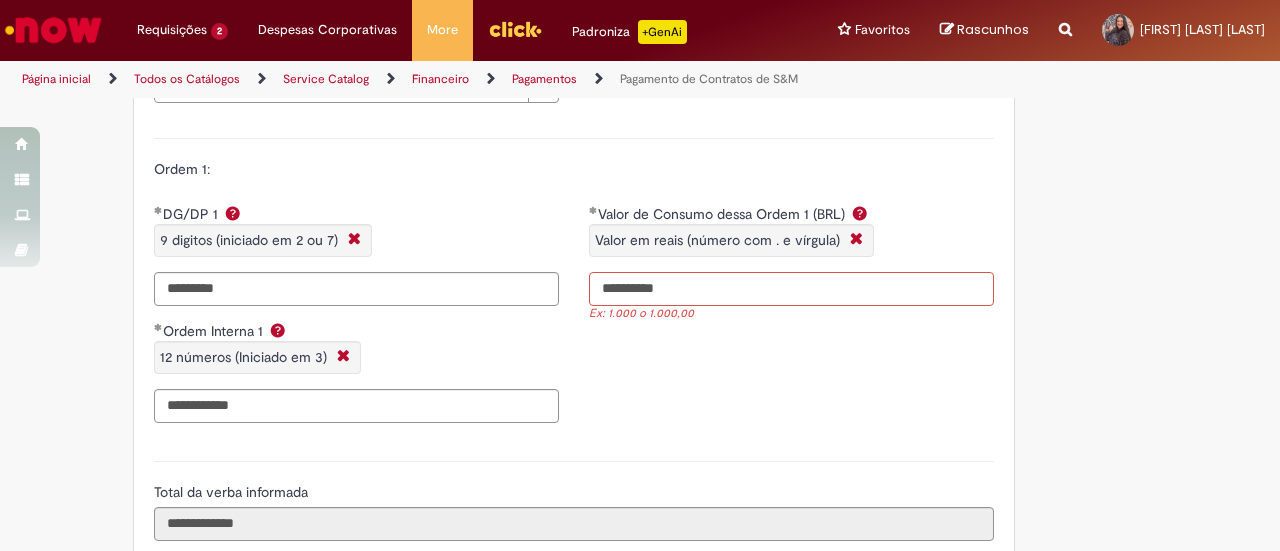 type on "**********" 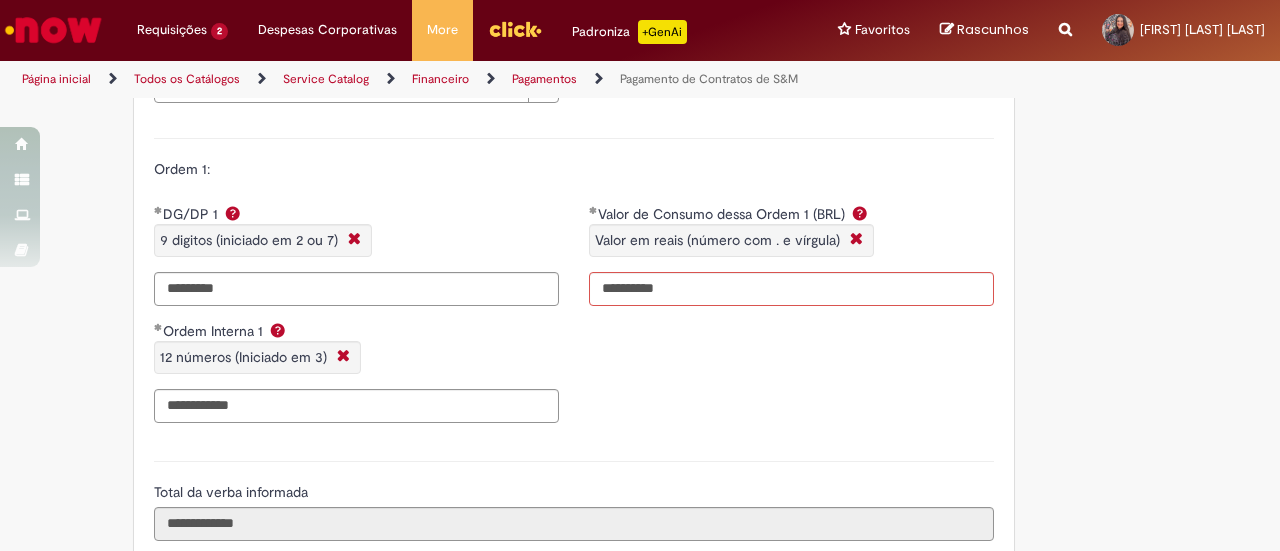 click on "**********" at bounding box center [574, 321] 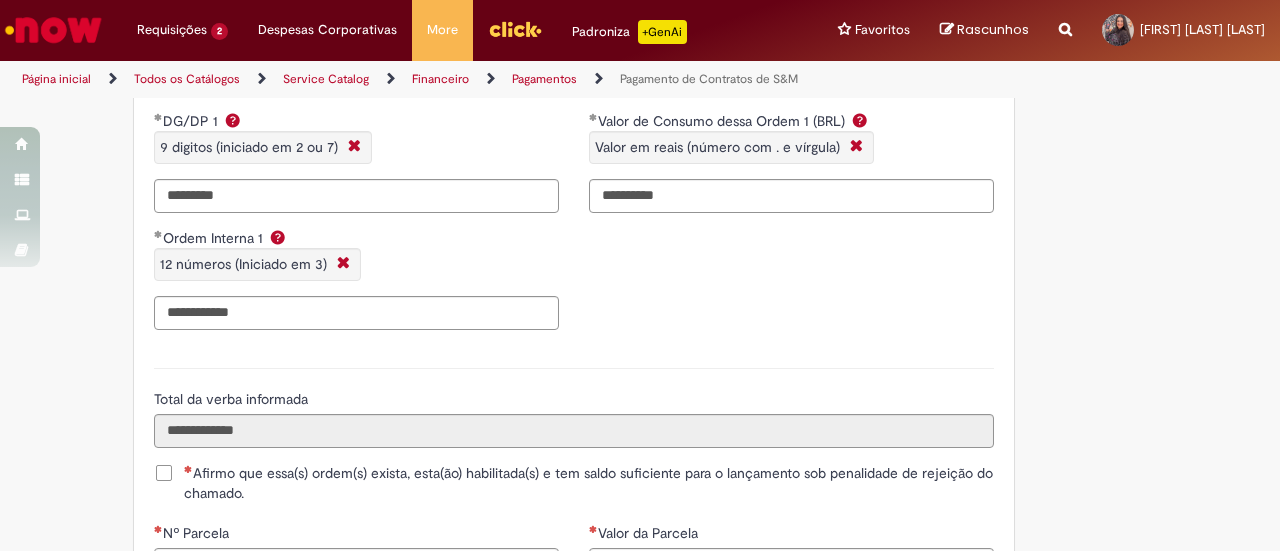 scroll, scrollTop: 2300, scrollLeft: 0, axis: vertical 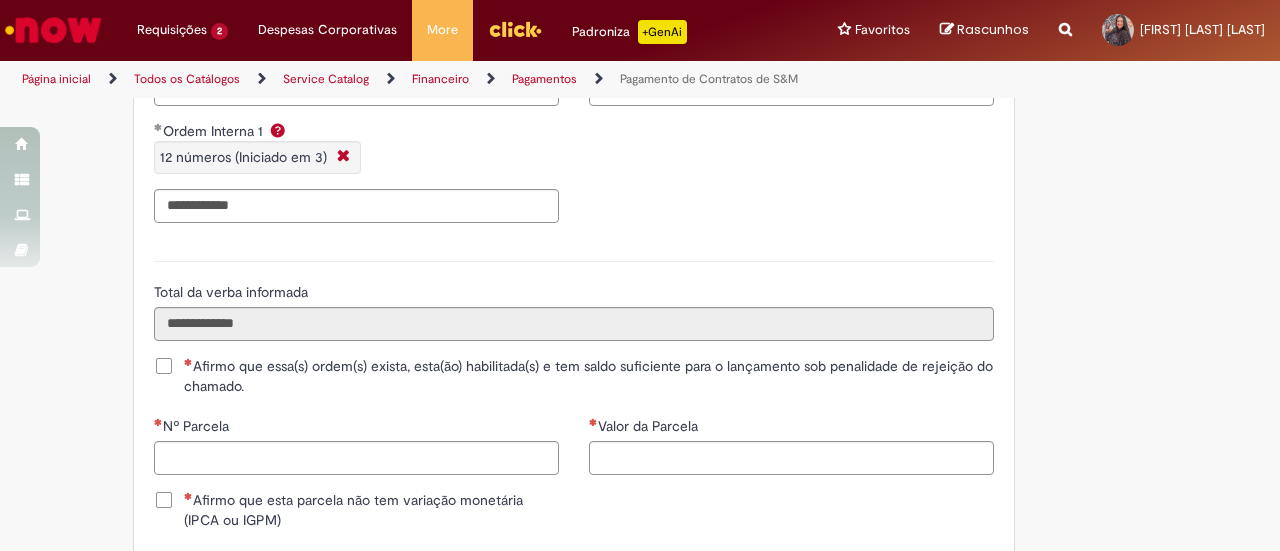 click on "Afirmo que essa(s) ordem(s) exista, esta(ão) habilitada(s) e tem saldo suficiente para o lançamento sob penalidade de rejeição do chamado." at bounding box center [589, 376] 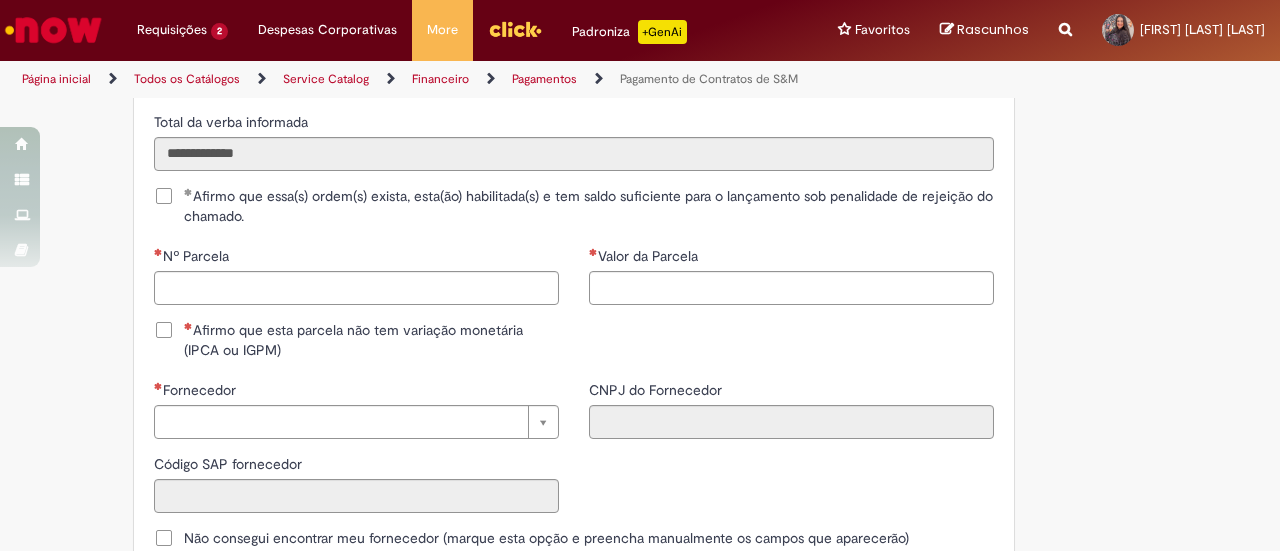 scroll, scrollTop: 2500, scrollLeft: 0, axis: vertical 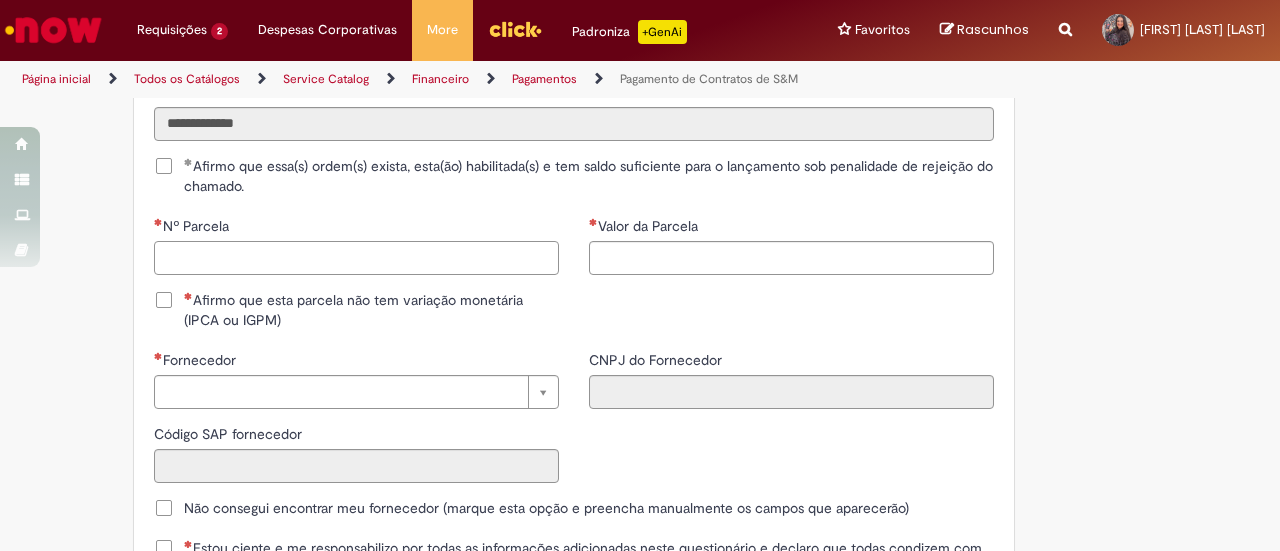 click on "Nº Parcela" at bounding box center [356, 258] 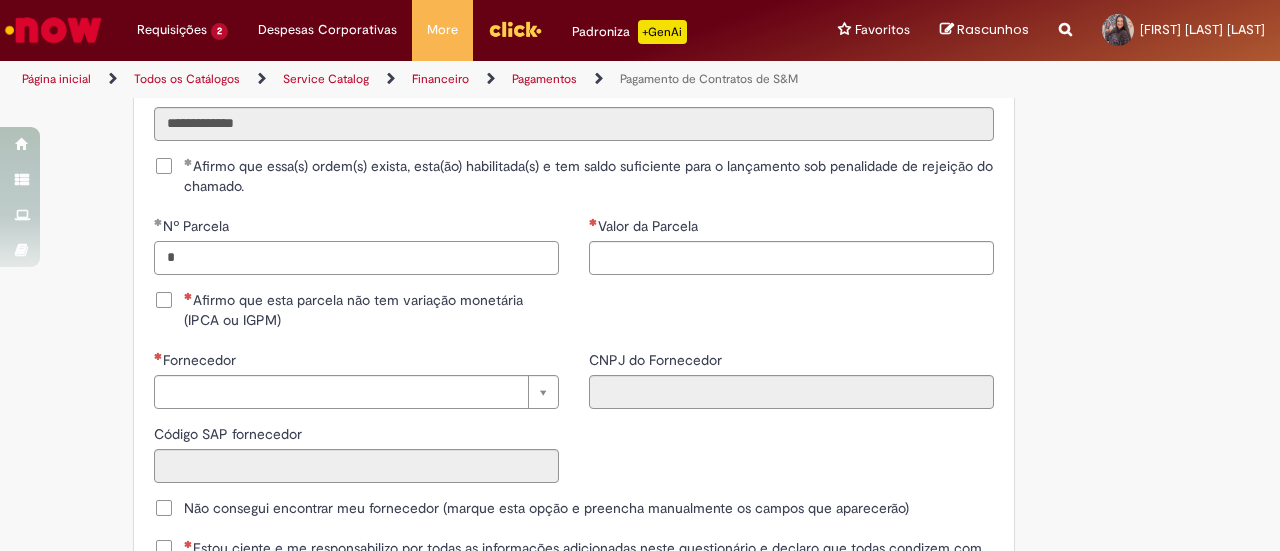 type on "*" 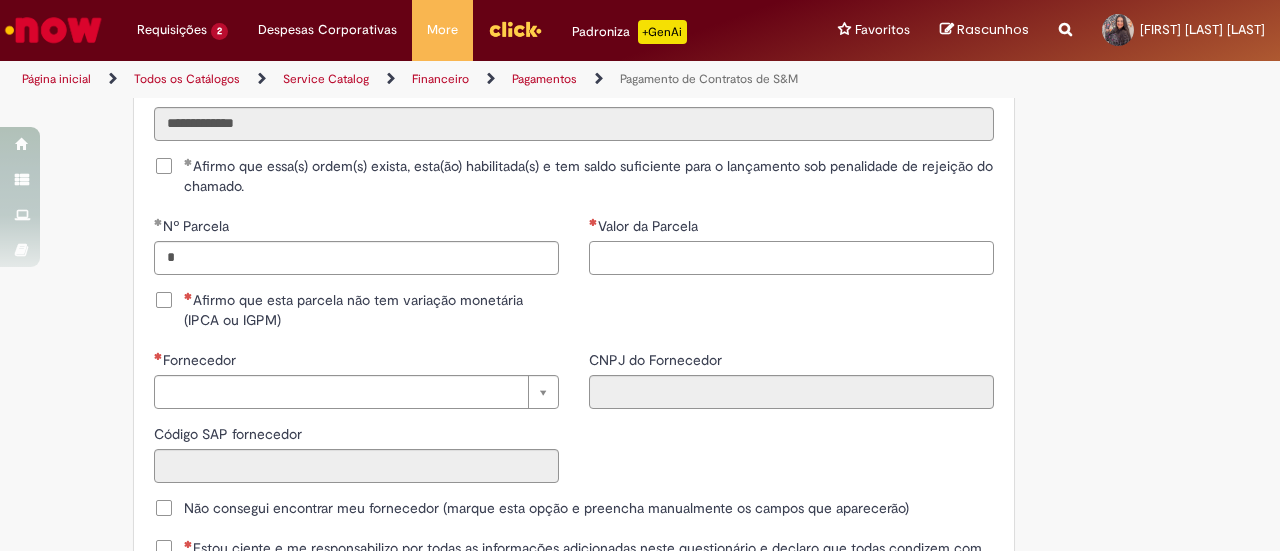 click on "Valor da Parcela" at bounding box center [791, 258] 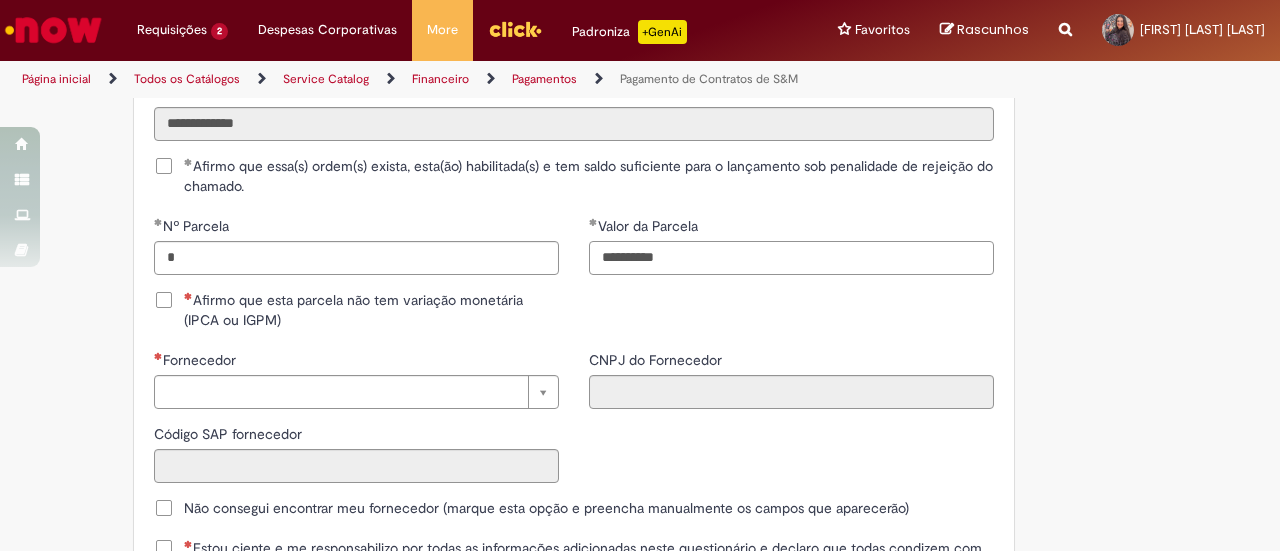 type on "**********" 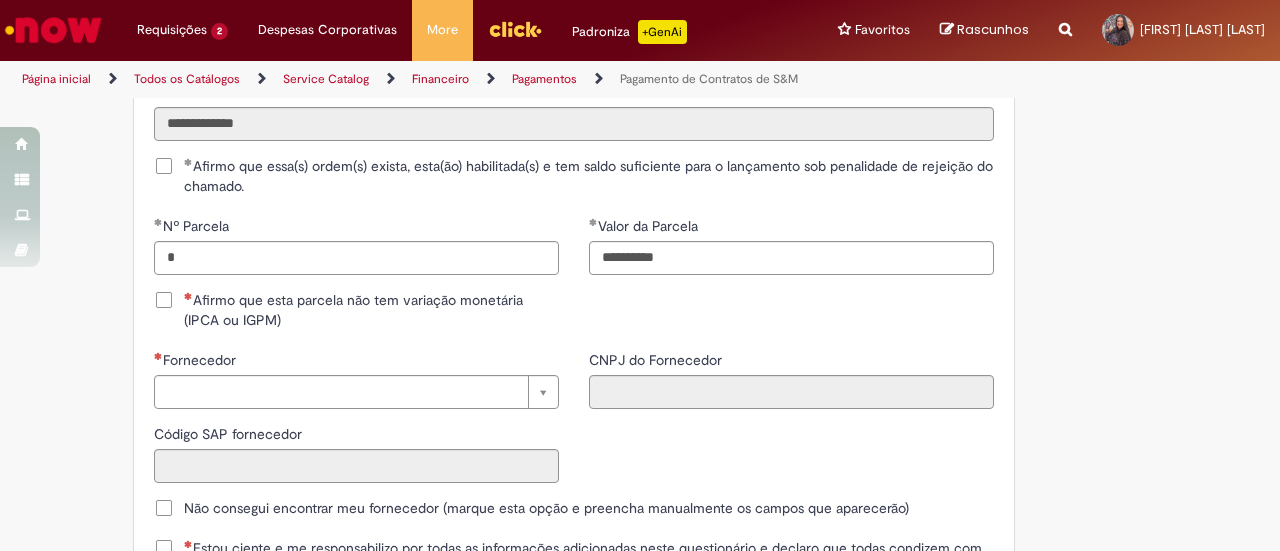 drag, startPoint x: 536, startPoint y: 301, endPoint x: 350, endPoint y: 329, distance: 188.09572 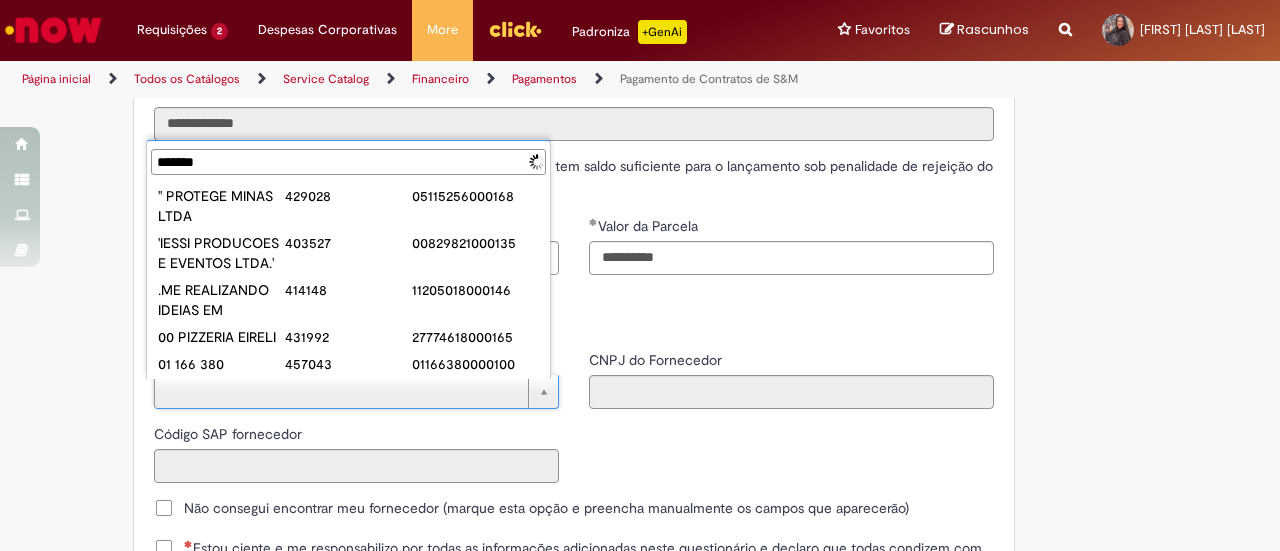 type on "********" 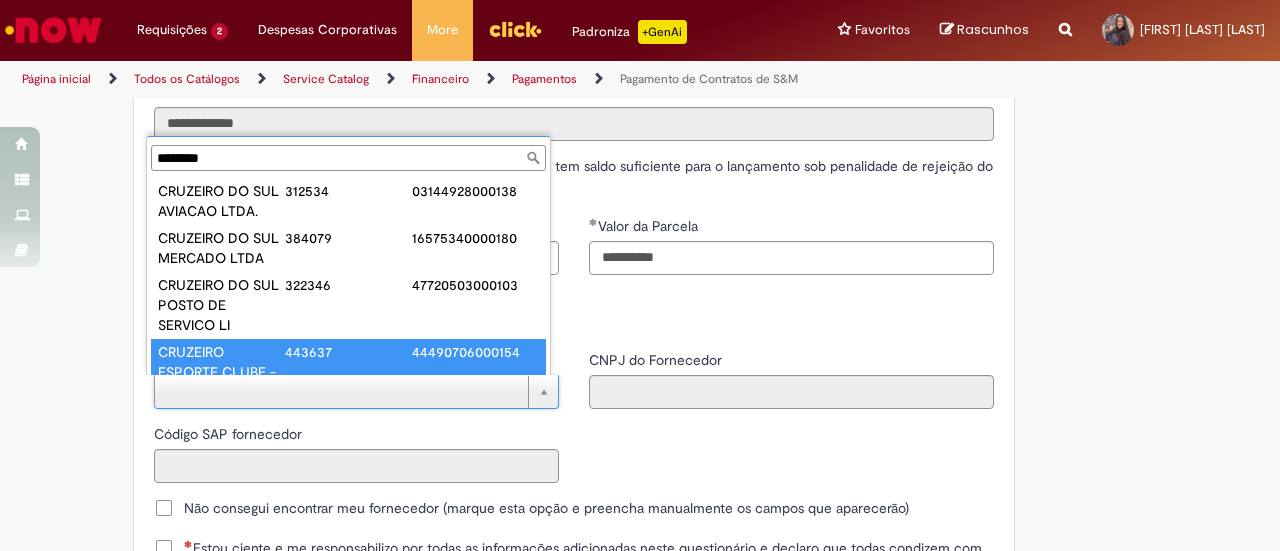 scroll, scrollTop: 135, scrollLeft: 0, axis: vertical 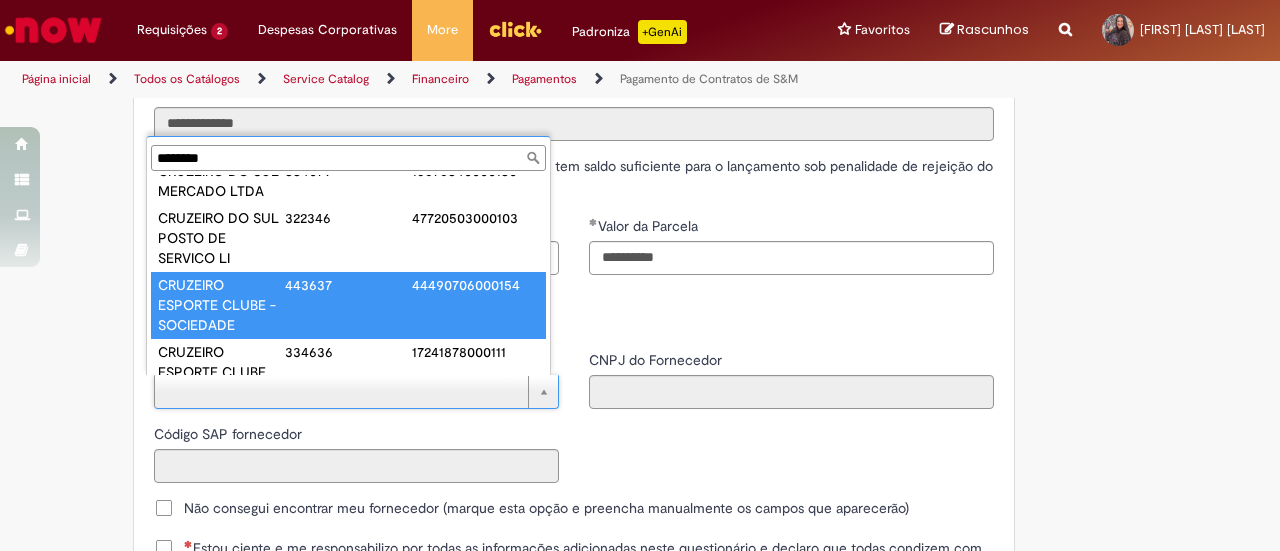 type on "**********" 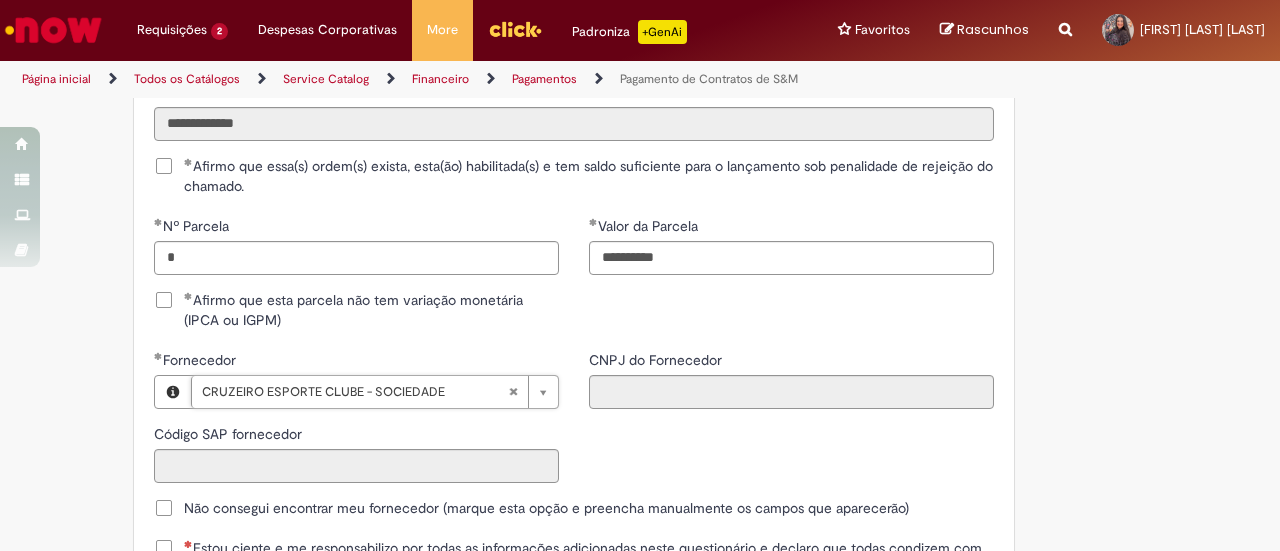 type on "******" 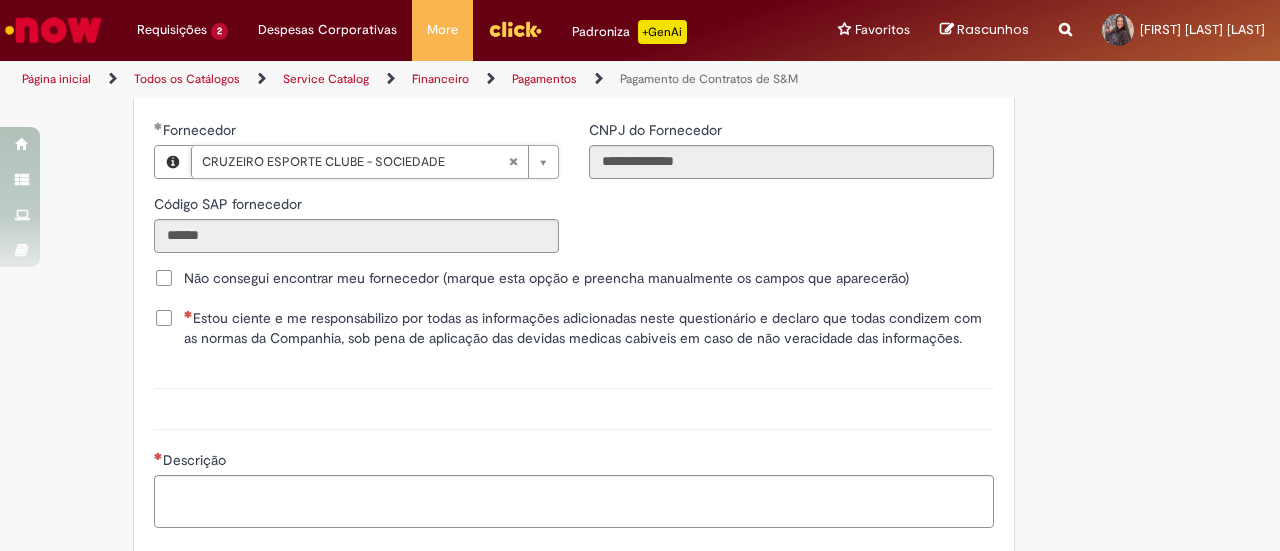 scroll, scrollTop: 2800, scrollLeft: 0, axis: vertical 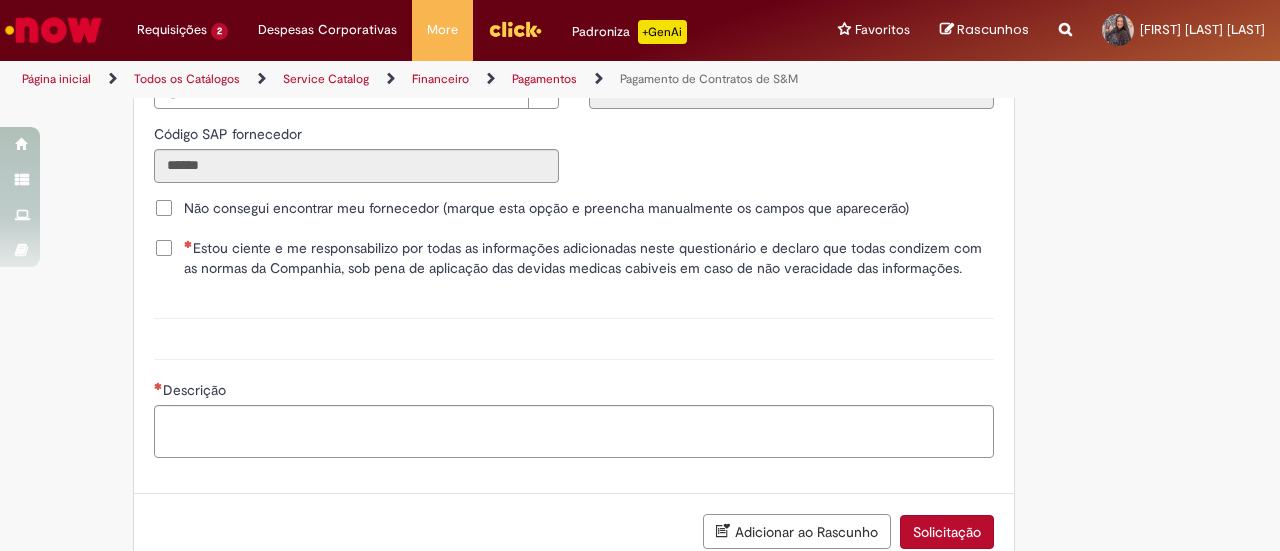 click on "Estou ciente e me responsabilizo por todas as informações adicionadas neste questionário e declaro que todas condizem com as normas da Companhia, sob pena de aplicação das devidas medicas cabiveis em caso de não veracidade das informações." at bounding box center [589, 258] 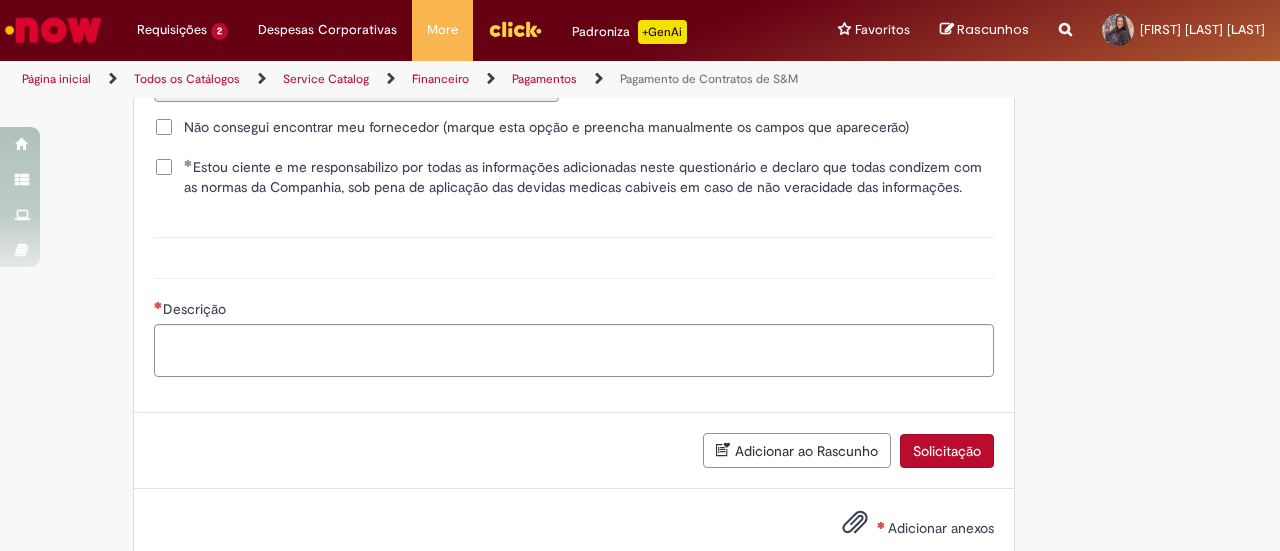 scroll, scrollTop: 2900, scrollLeft: 0, axis: vertical 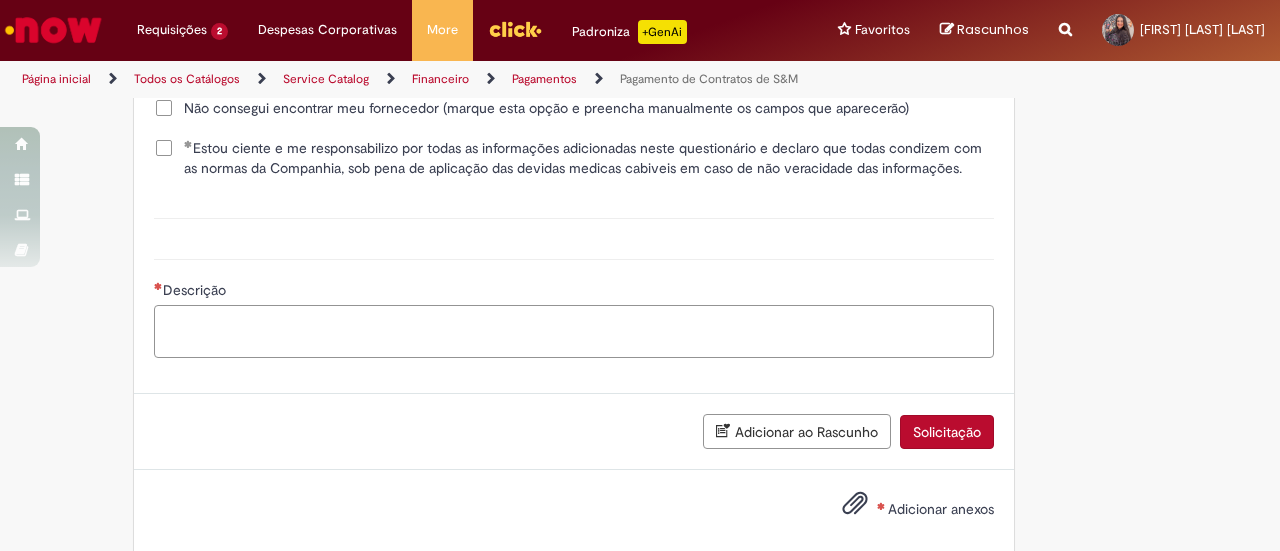 click on "Descrição" at bounding box center (574, 331) 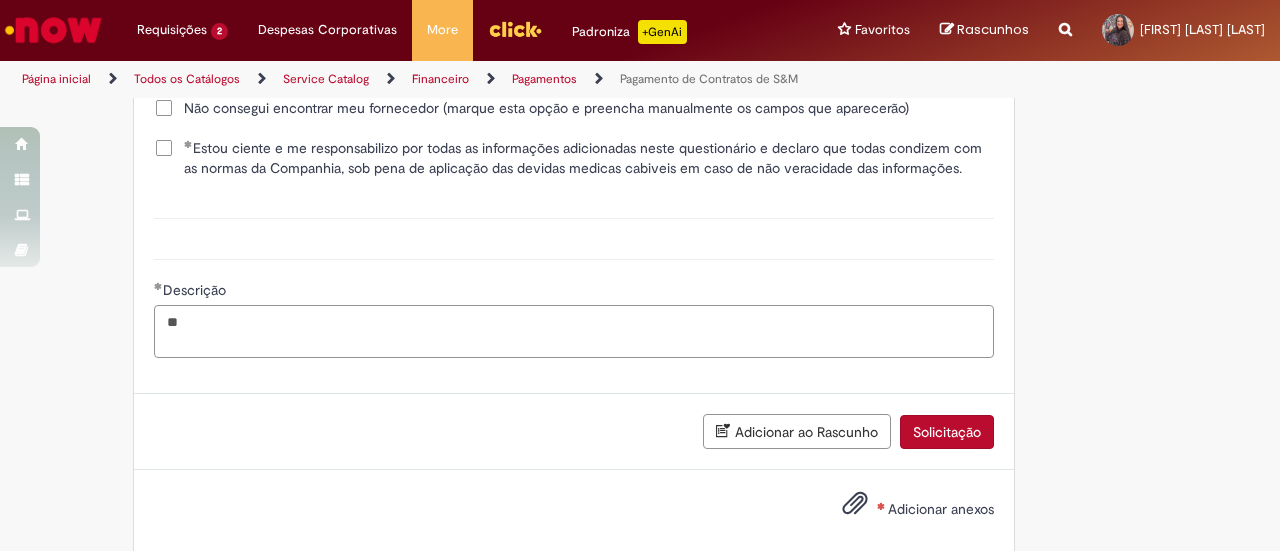 type on "*" 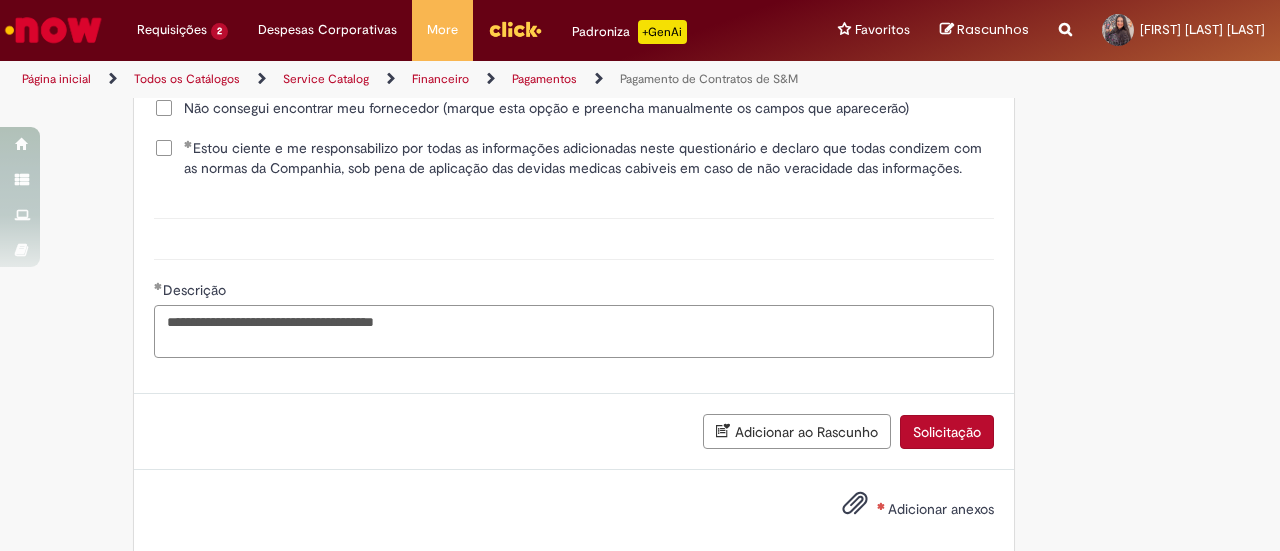 type on "**********" 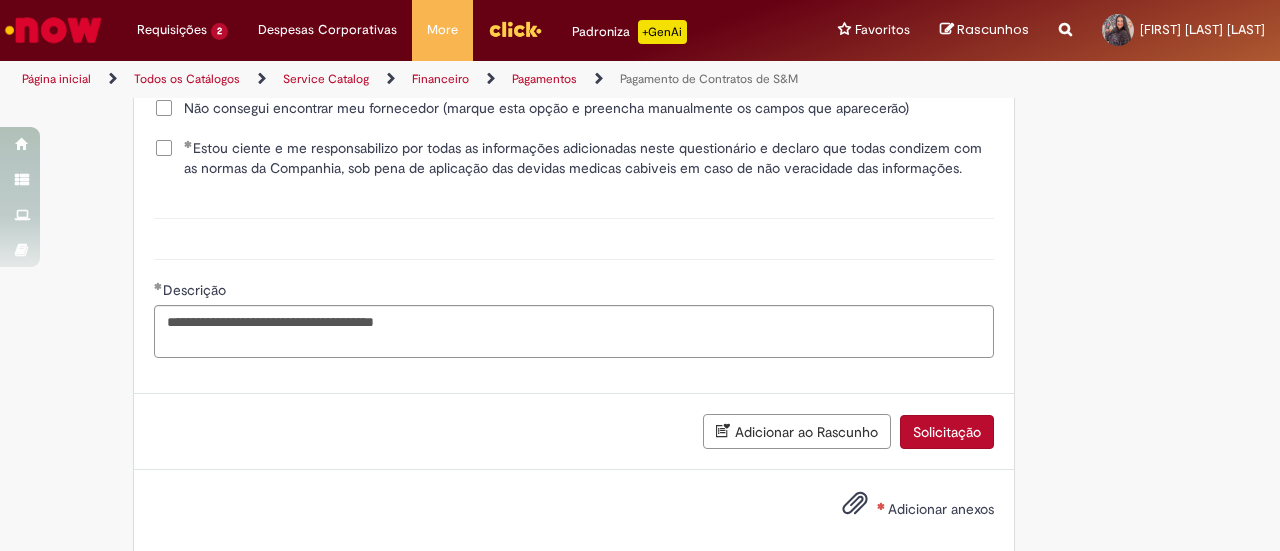click on "Adicionar anexos" at bounding box center [941, 509] 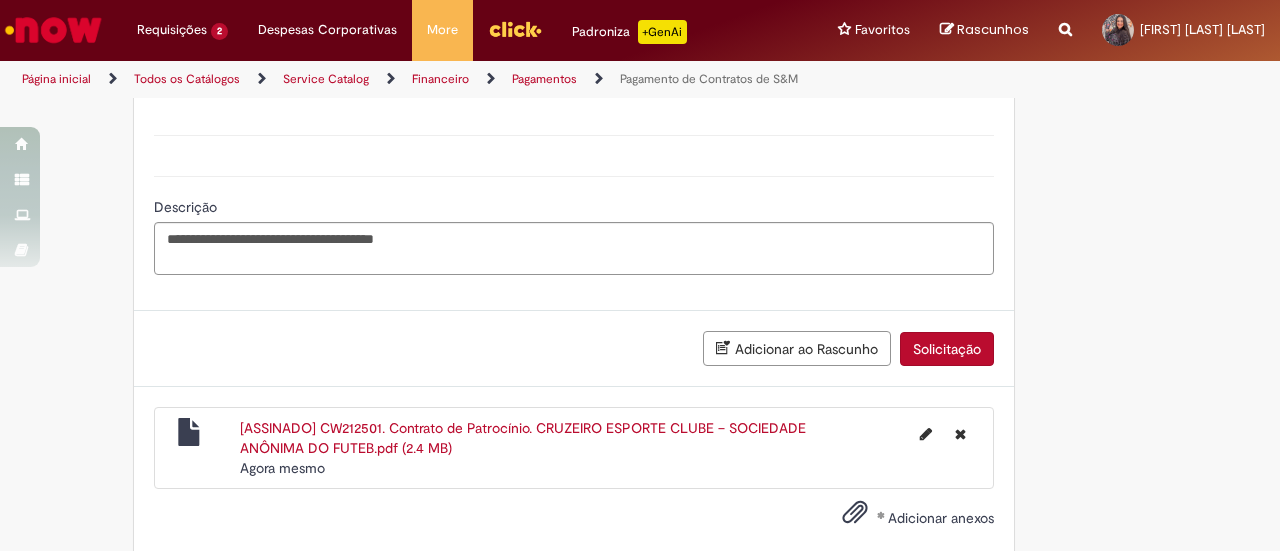 scroll, scrollTop: 3015, scrollLeft: 0, axis: vertical 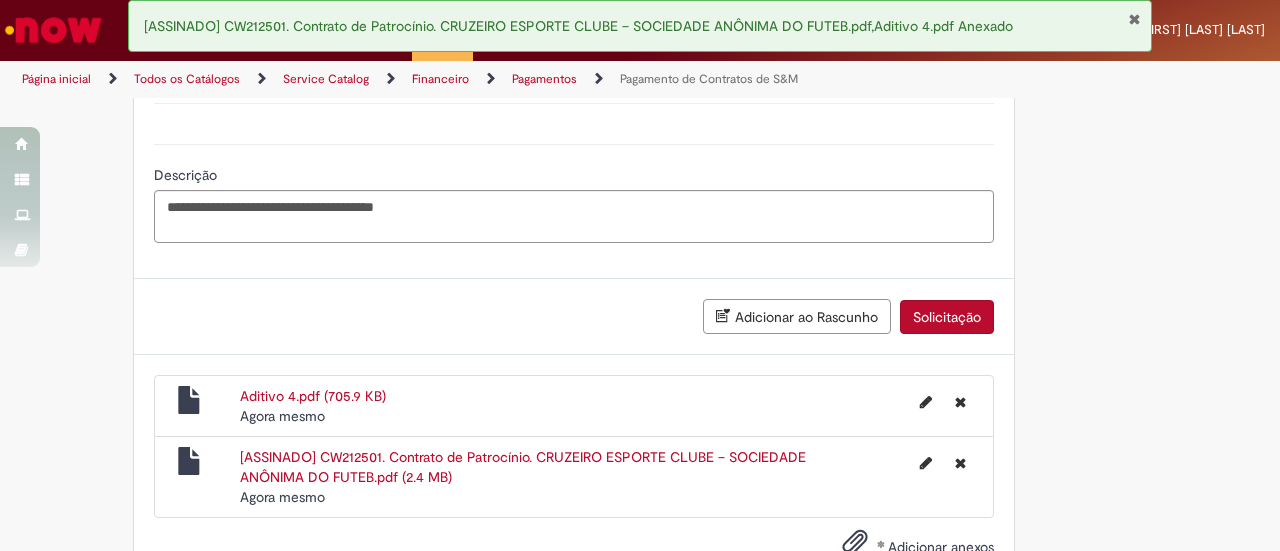click on "Aditivo 4.pdf (705.9 KB)" at bounding box center [313, 396] 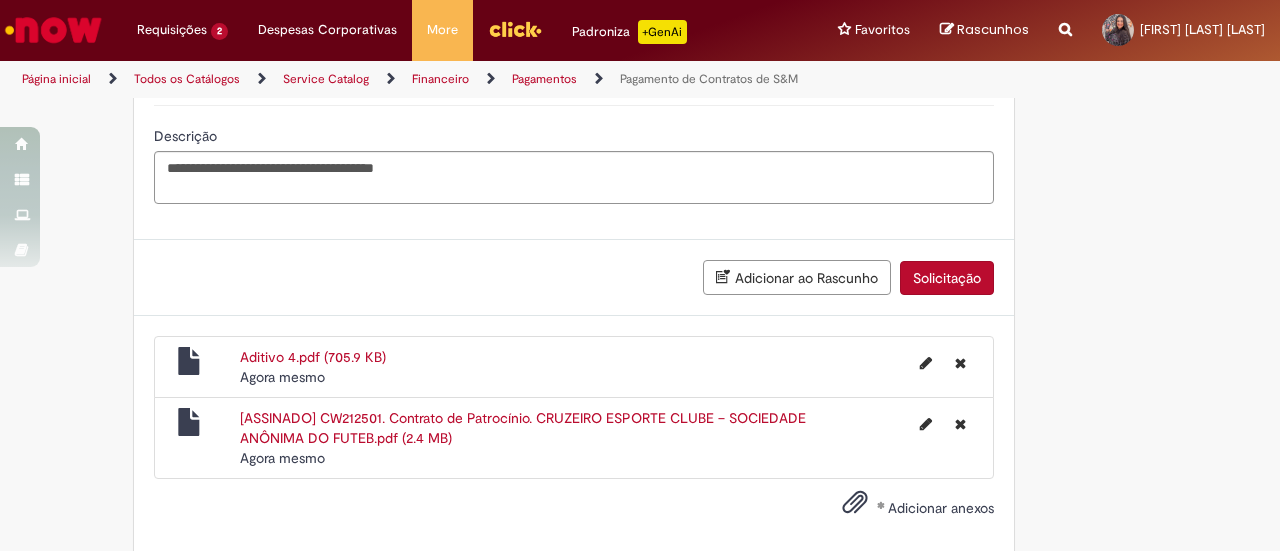 scroll, scrollTop: 3076, scrollLeft: 0, axis: vertical 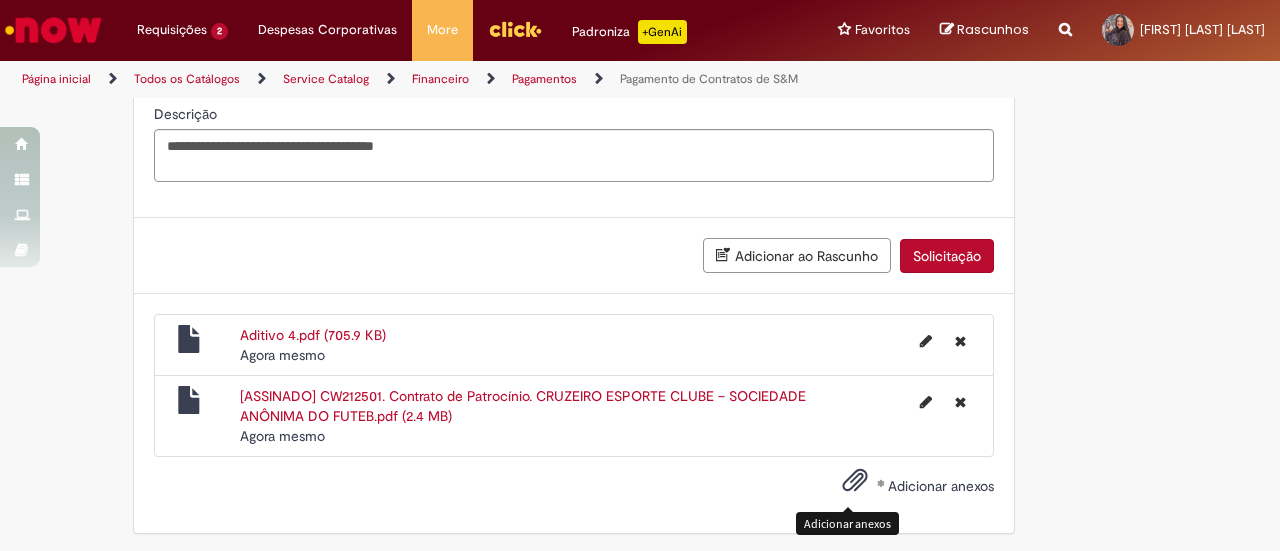 click on "Adicionar anexos" at bounding box center (855, 485) 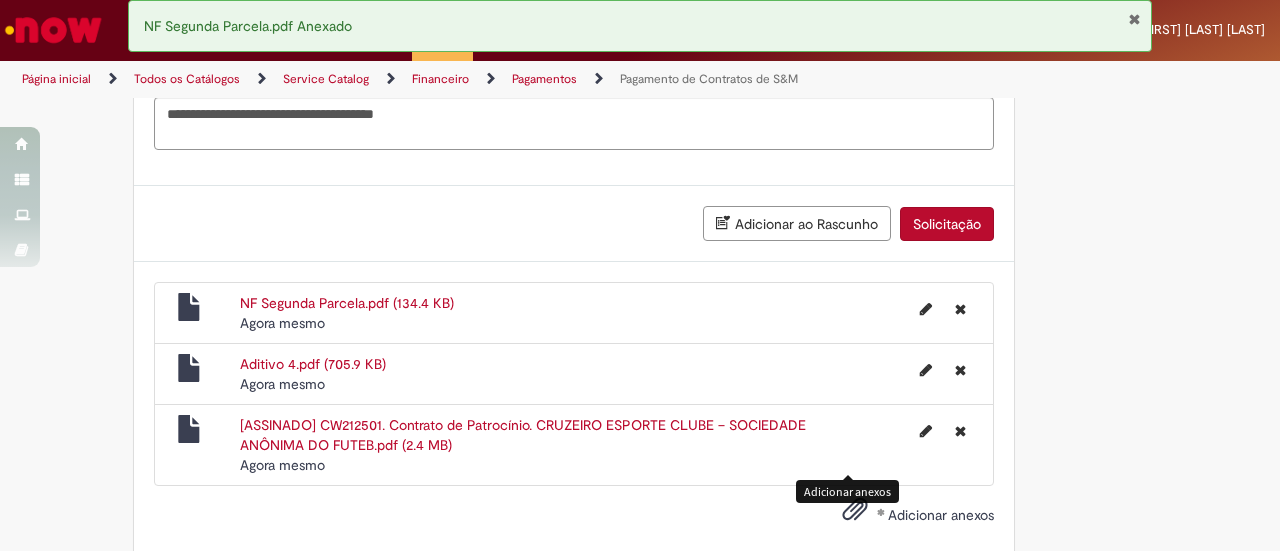scroll, scrollTop: 3136, scrollLeft: 0, axis: vertical 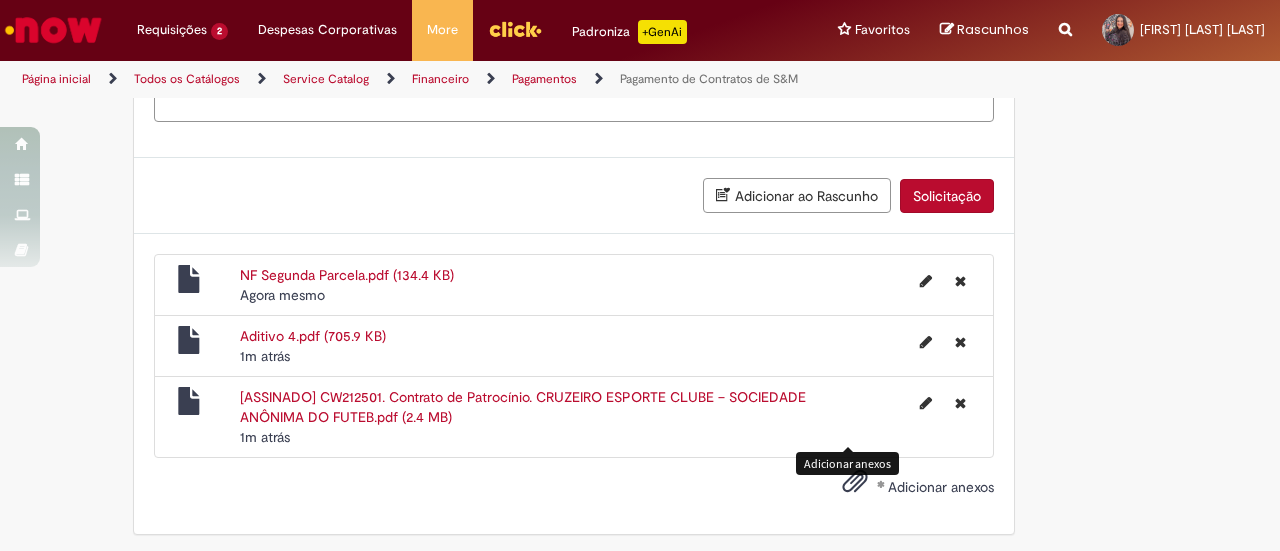 click on "Solicitação" at bounding box center [947, 196] 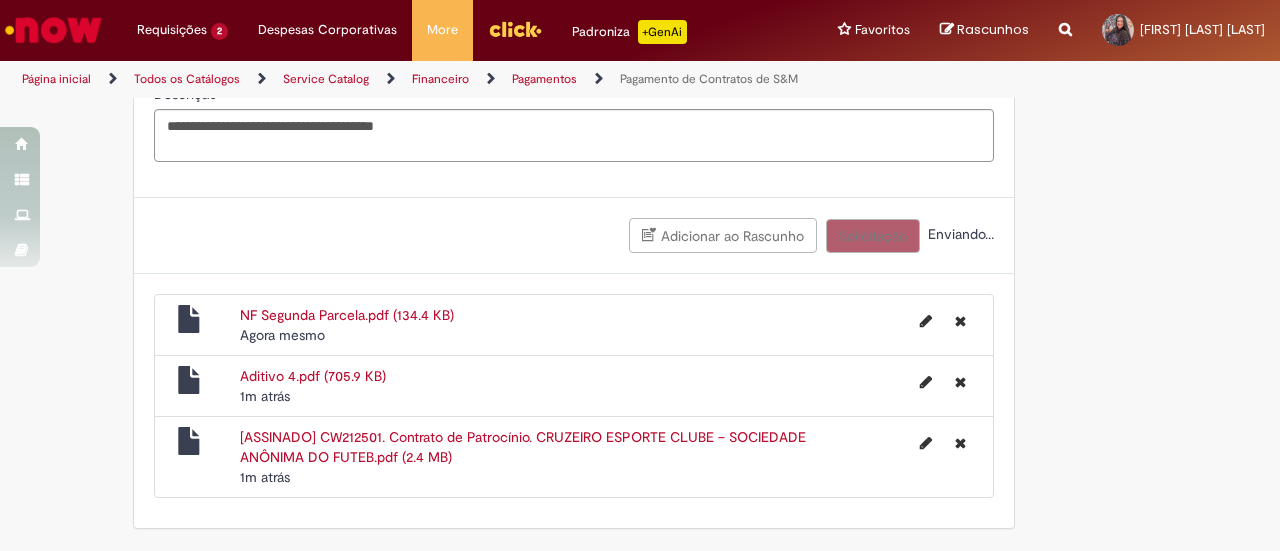 scroll, scrollTop: 3090, scrollLeft: 0, axis: vertical 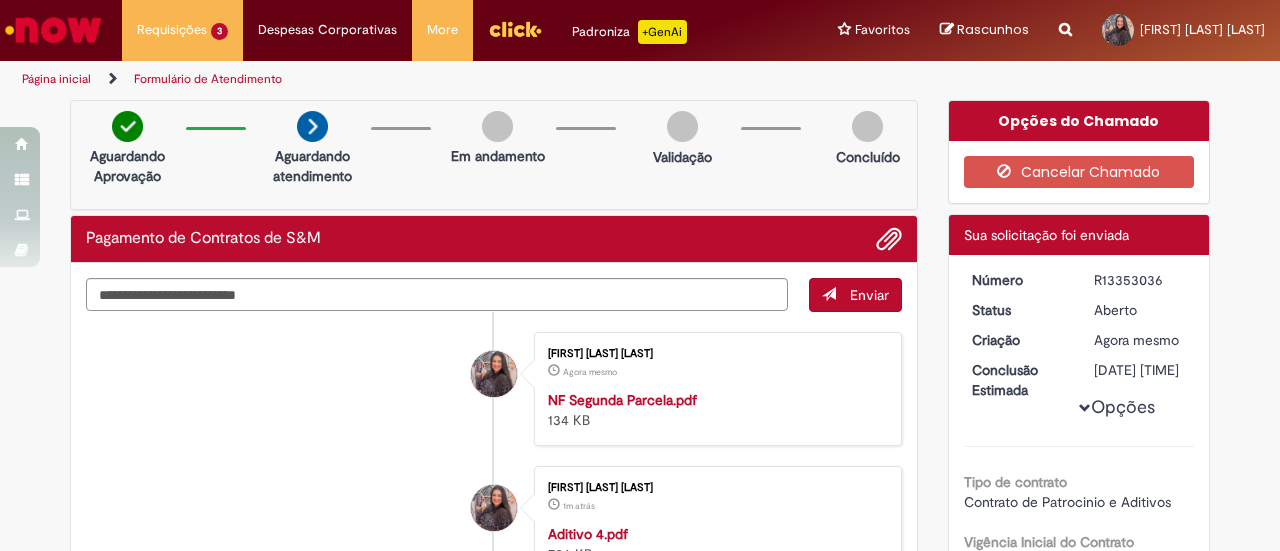 click on "R13353036" at bounding box center [1140, 280] 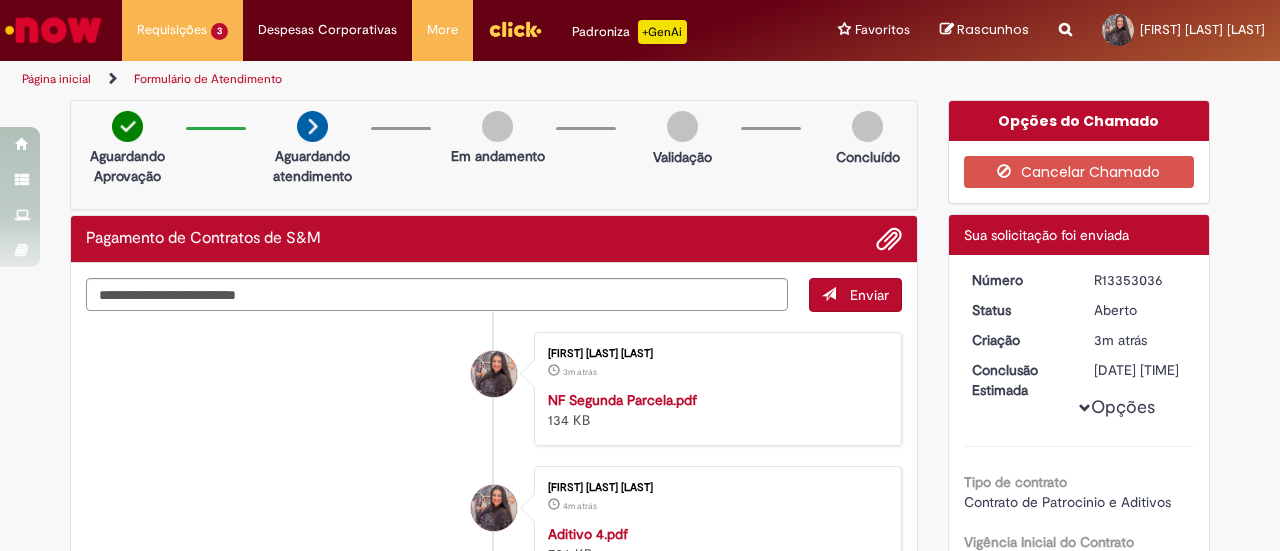 click at bounding box center (53, 30) 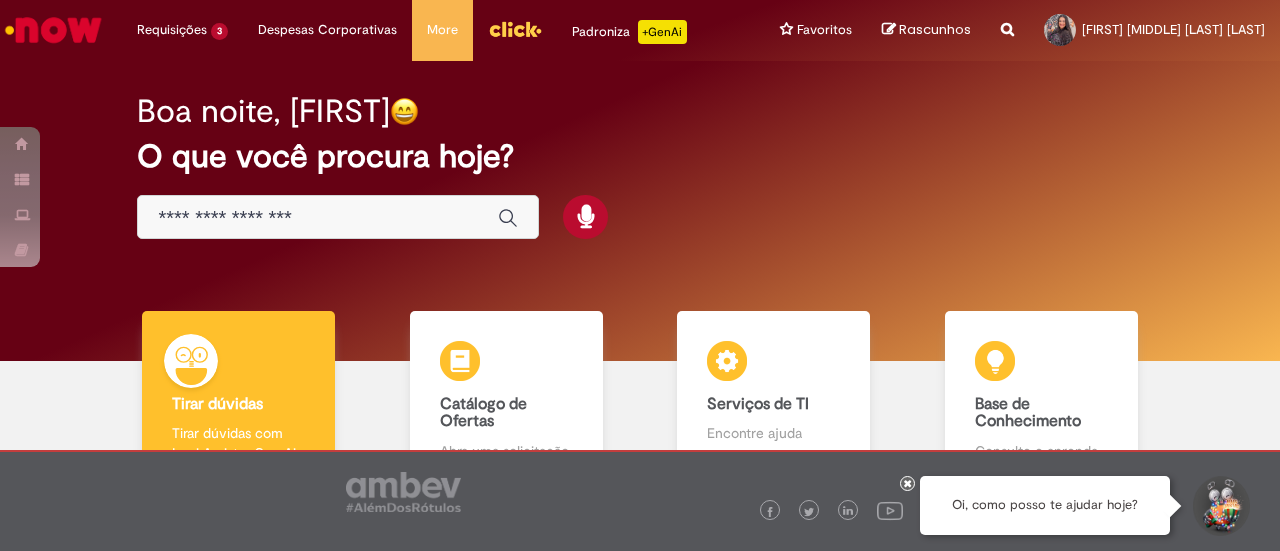 scroll, scrollTop: 0, scrollLeft: 0, axis: both 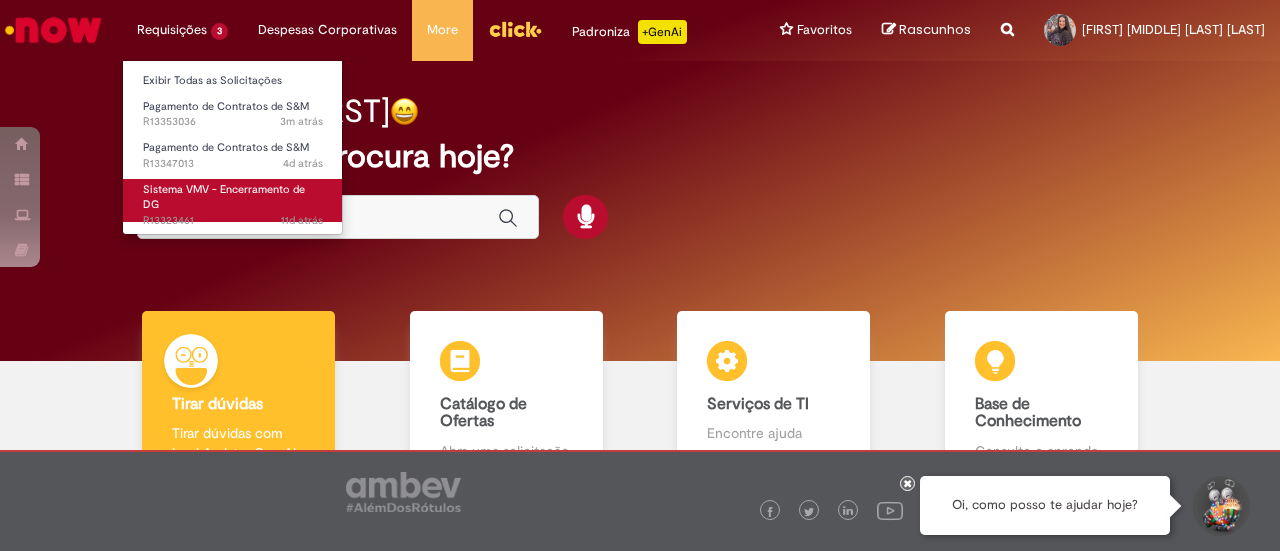 click on "11d atrás 11 dias atrás  R13323461" at bounding box center [233, 221] 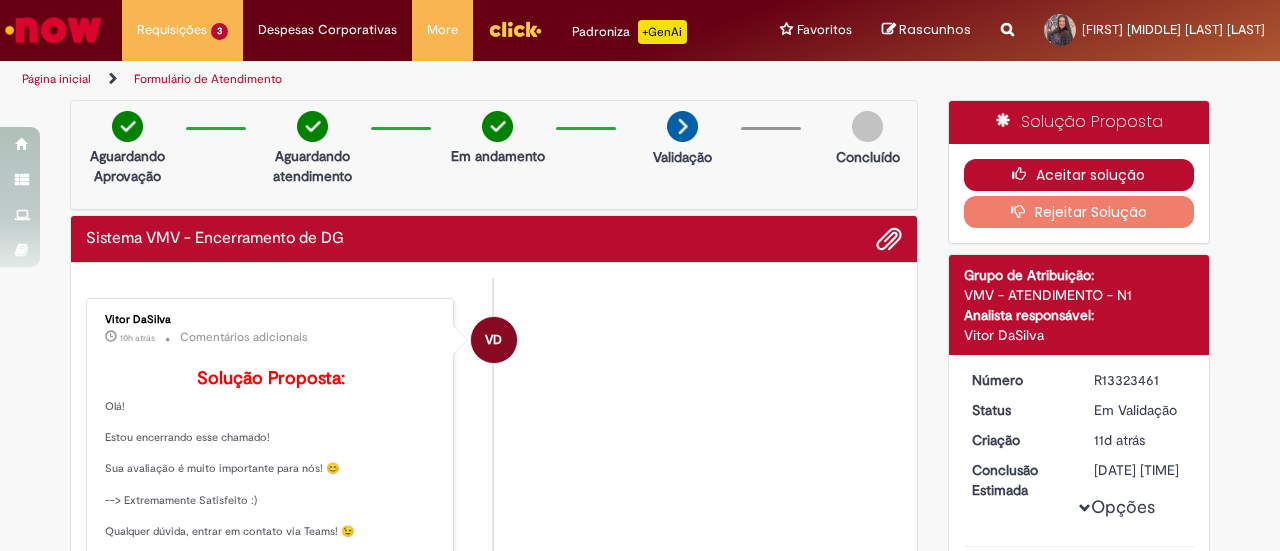 click on "Aceitar solução" at bounding box center [1079, 175] 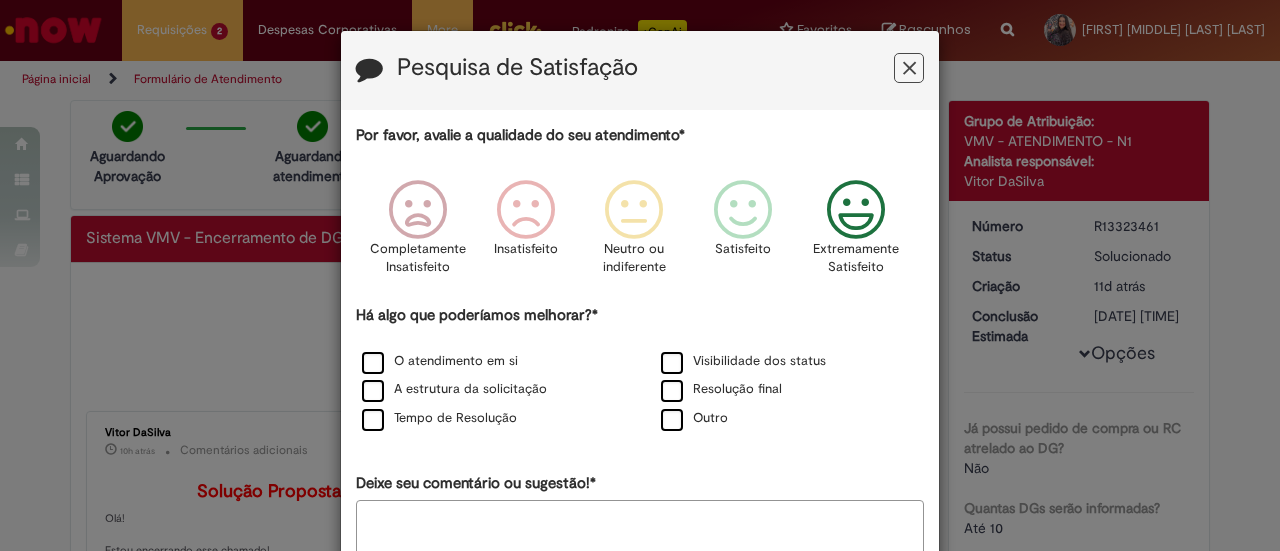 click at bounding box center [856, 210] 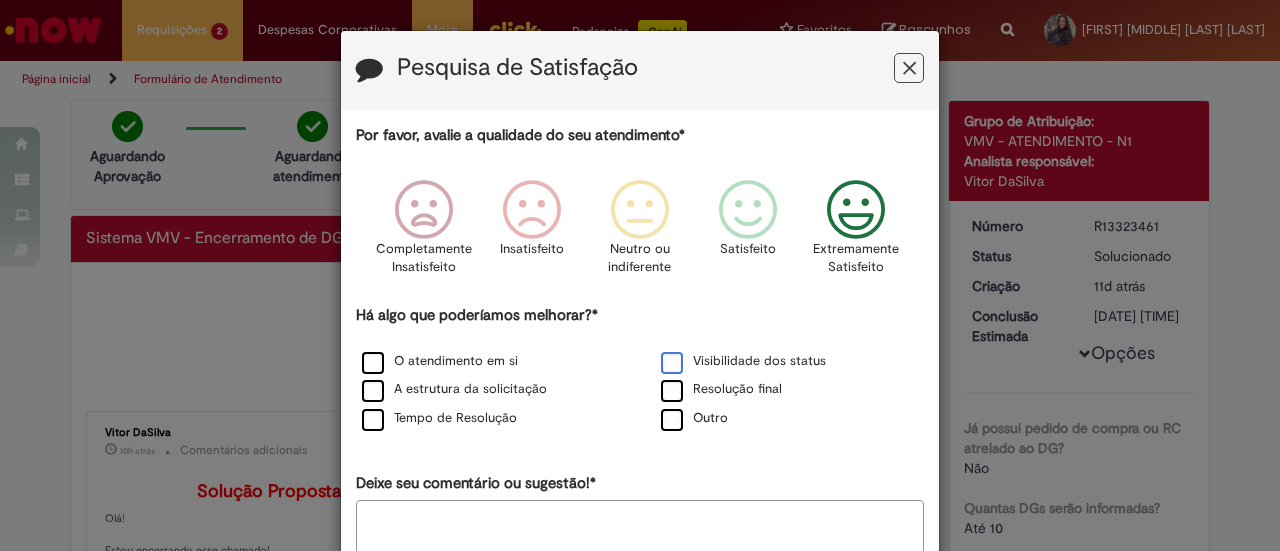 click on "Visibilidade dos status" at bounding box center (743, 361) 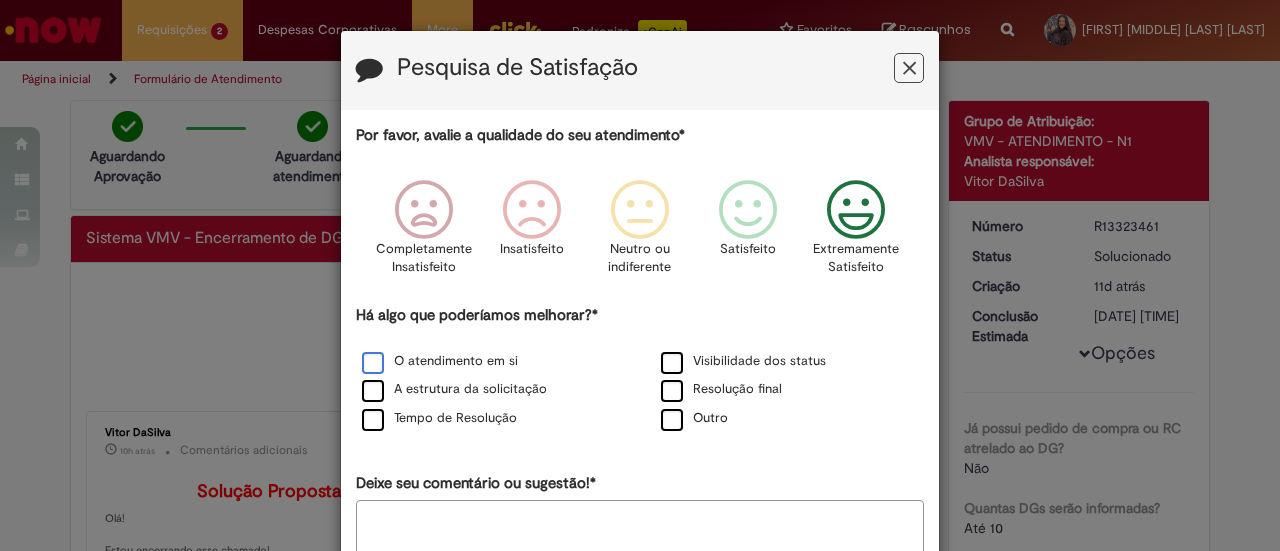 click on "O atendimento em si" at bounding box center (440, 361) 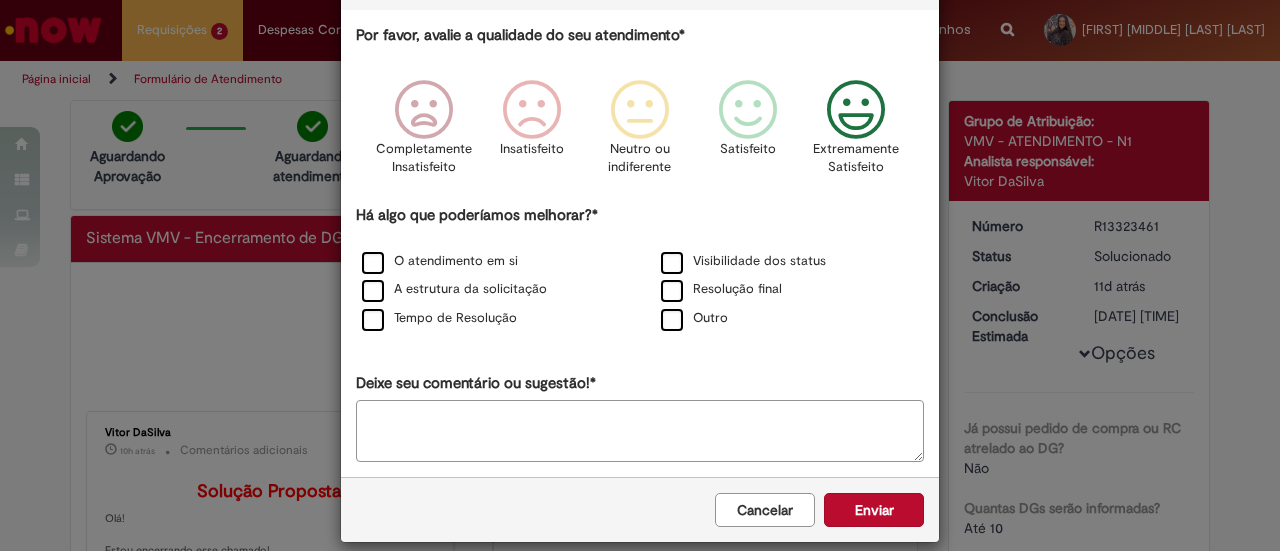 scroll, scrollTop: 119, scrollLeft: 0, axis: vertical 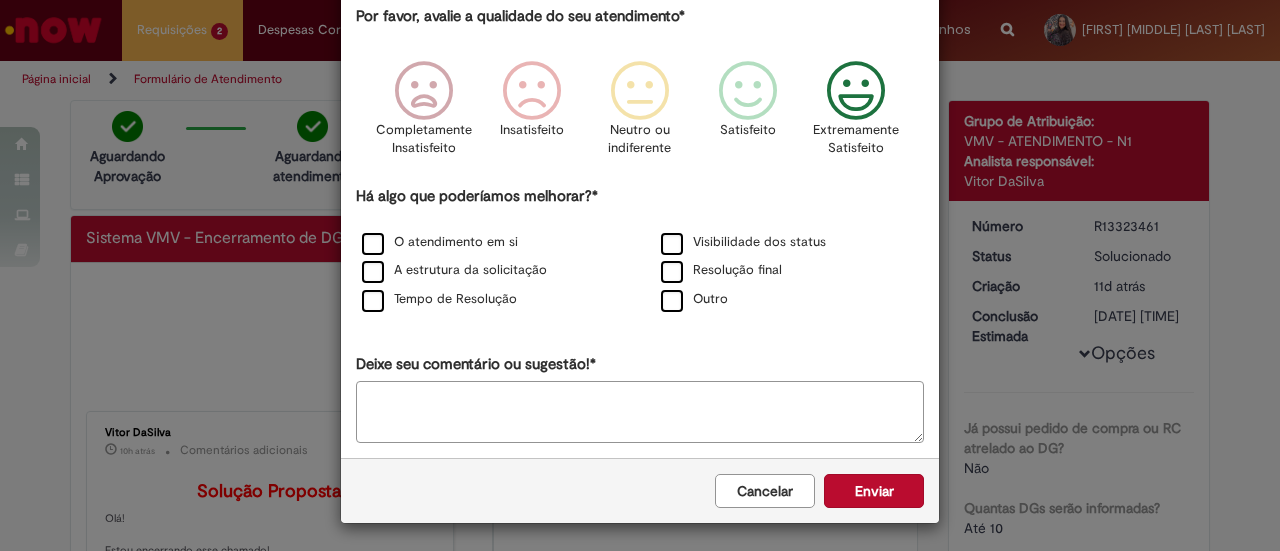 drag, startPoint x: 870, startPoint y: 486, endPoint x: 851, endPoint y: 483, distance: 19.235384 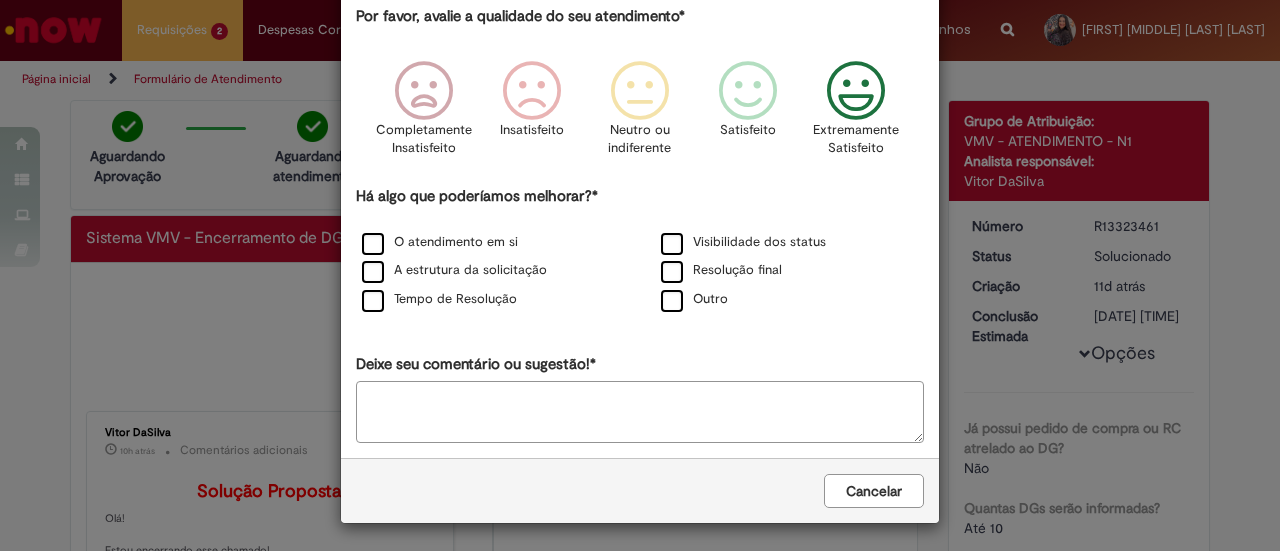 scroll, scrollTop: 0, scrollLeft: 0, axis: both 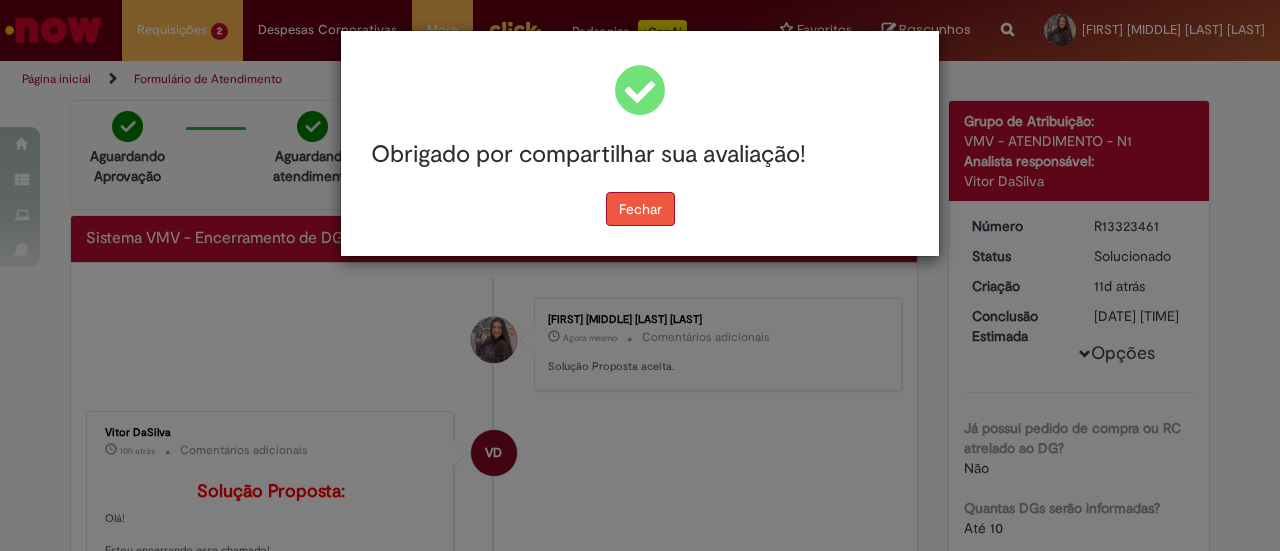 click on "Fechar" at bounding box center [640, 209] 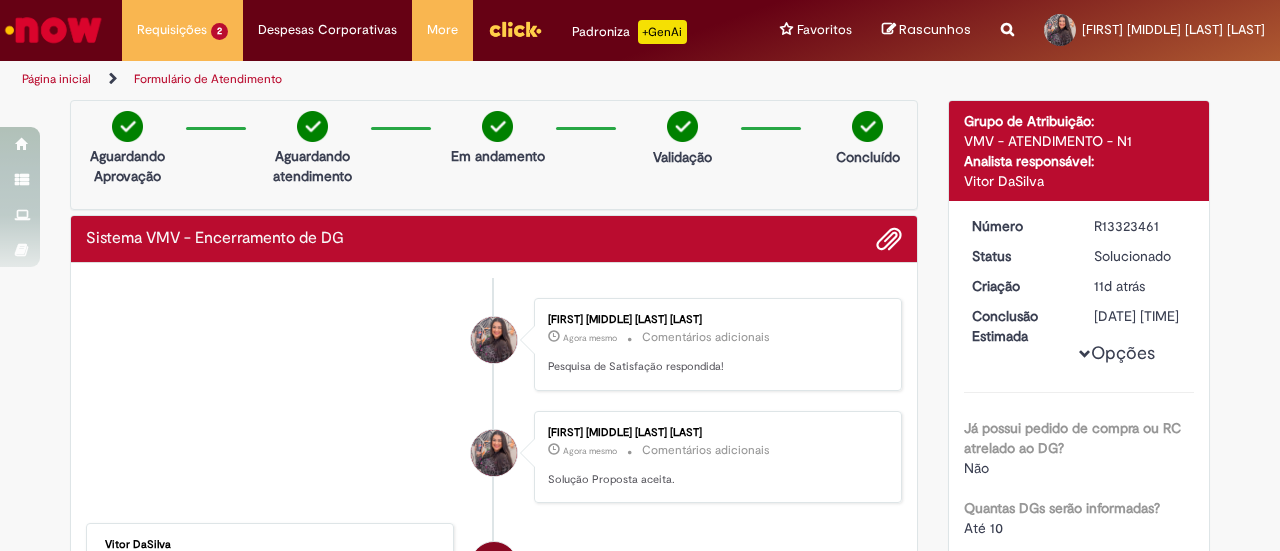 click at bounding box center (53, 30) 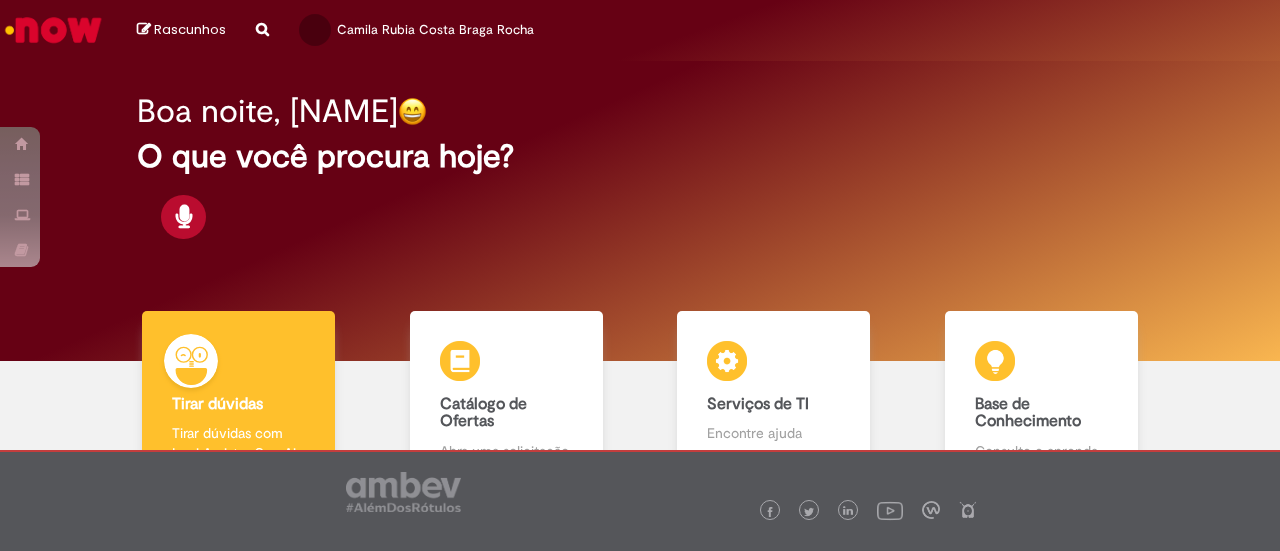 scroll, scrollTop: 0, scrollLeft: 0, axis: both 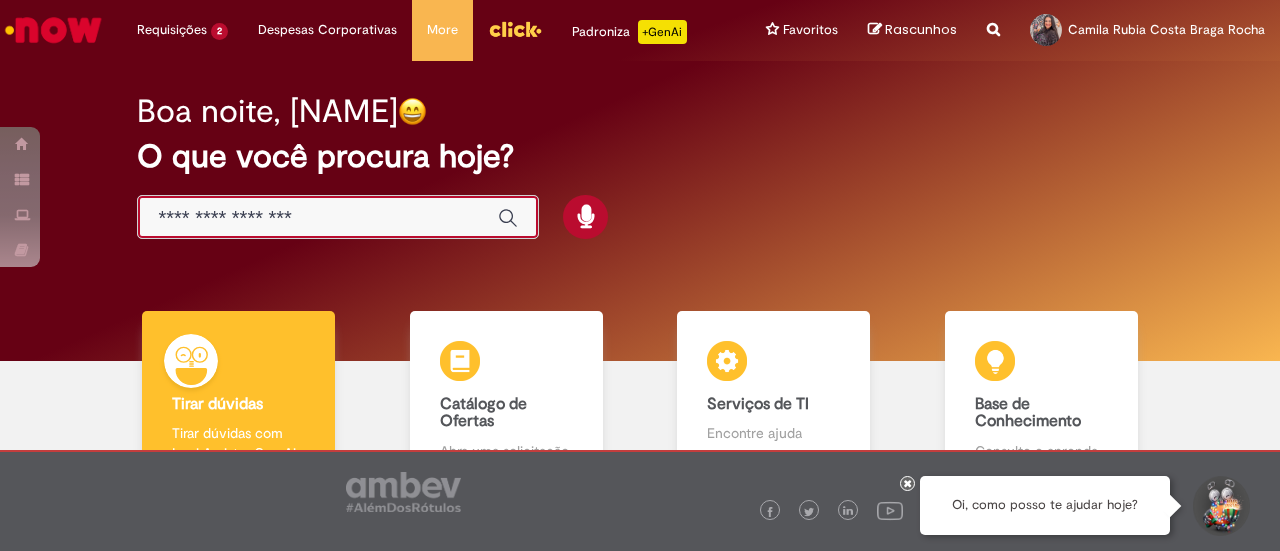 click at bounding box center (318, 218) 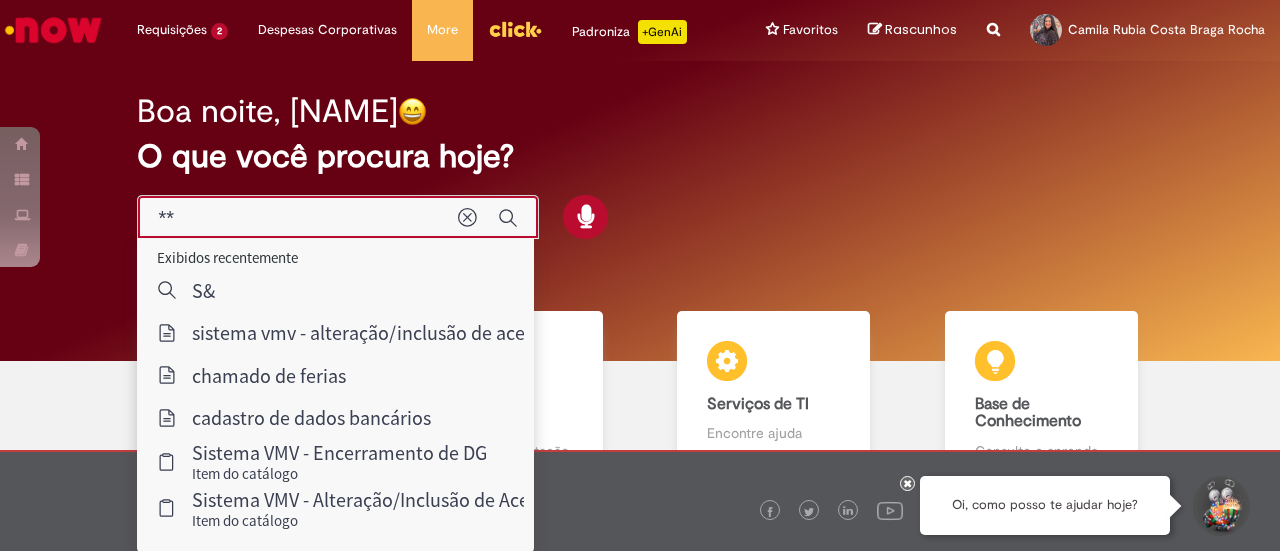 type on "***" 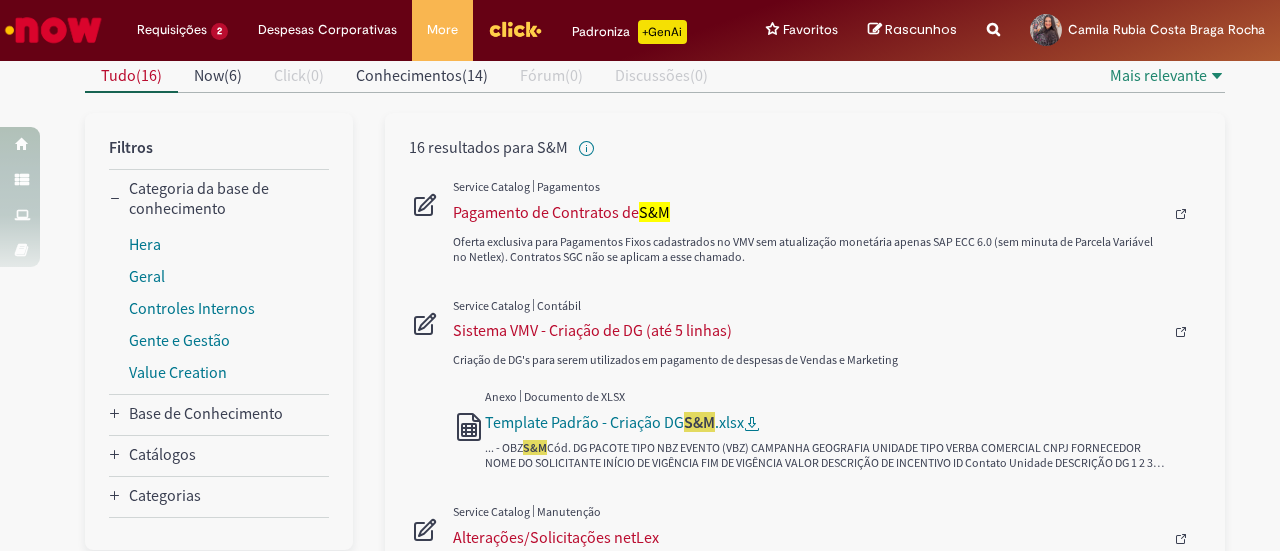 scroll, scrollTop: 200, scrollLeft: 0, axis: vertical 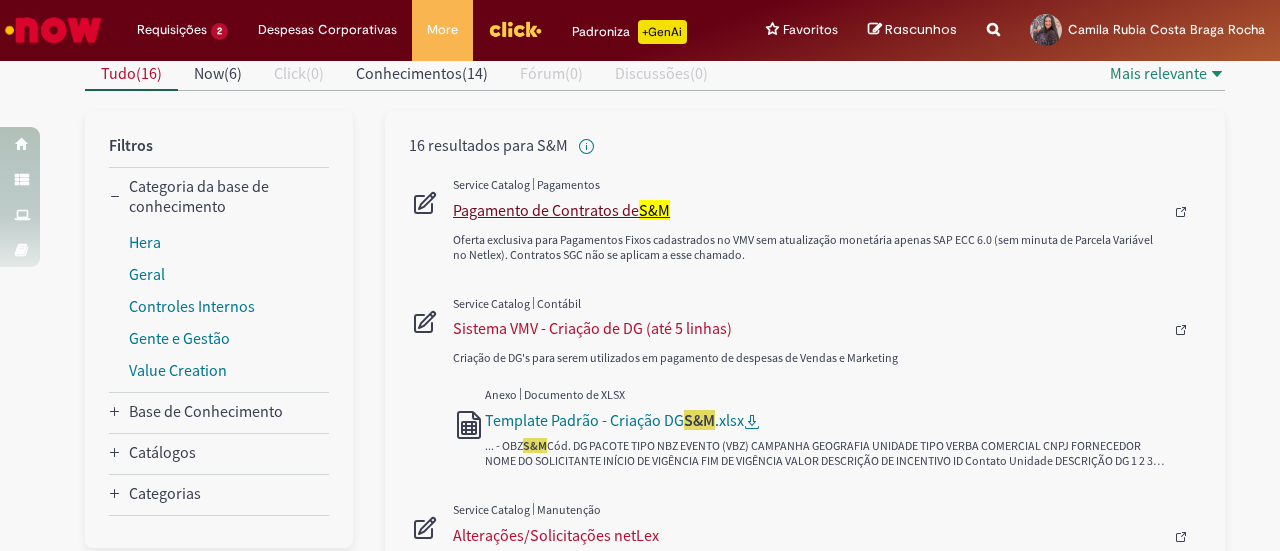 click on "Pagamento de Contratos de  S&M" at bounding box center [808, 210] 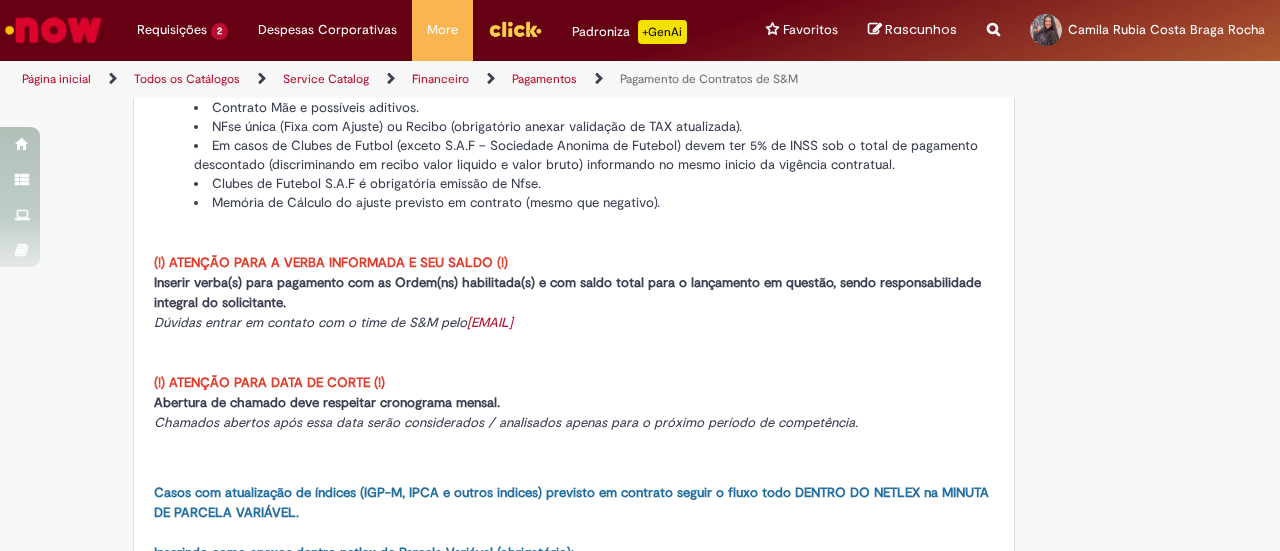 scroll, scrollTop: 0, scrollLeft: 0, axis: both 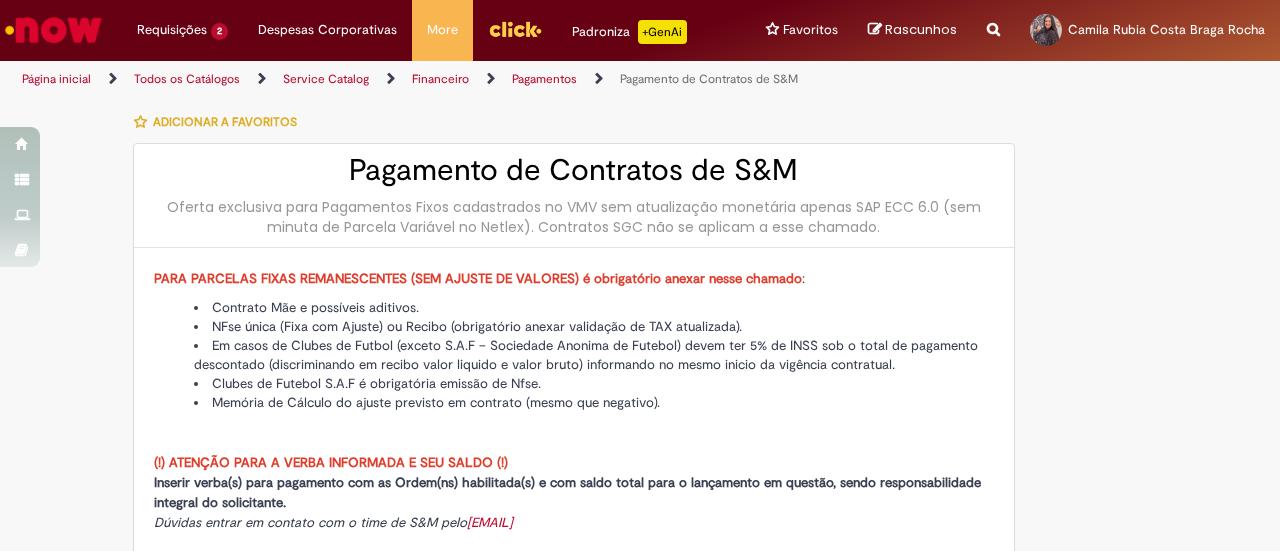 type on "********" 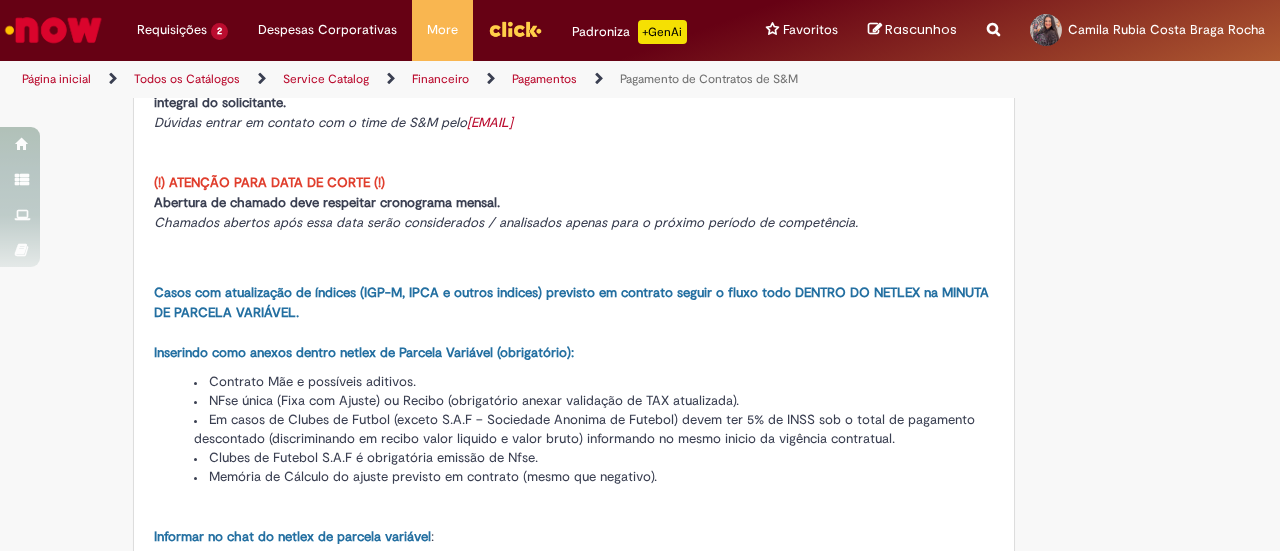 type on "**********" 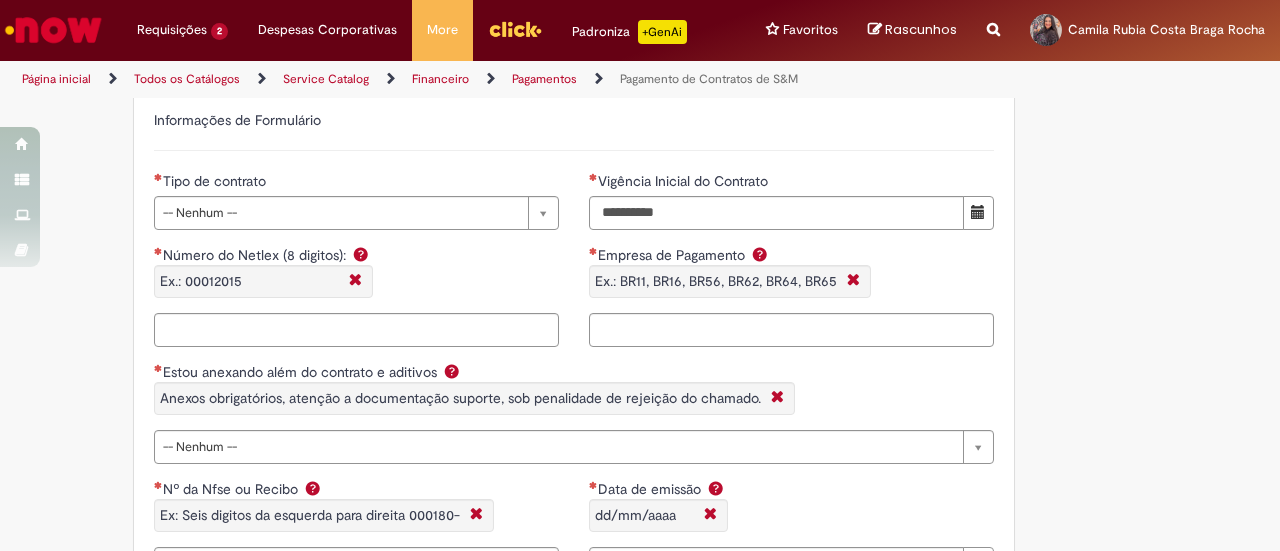 scroll, scrollTop: 1400, scrollLeft: 0, axis: vertical 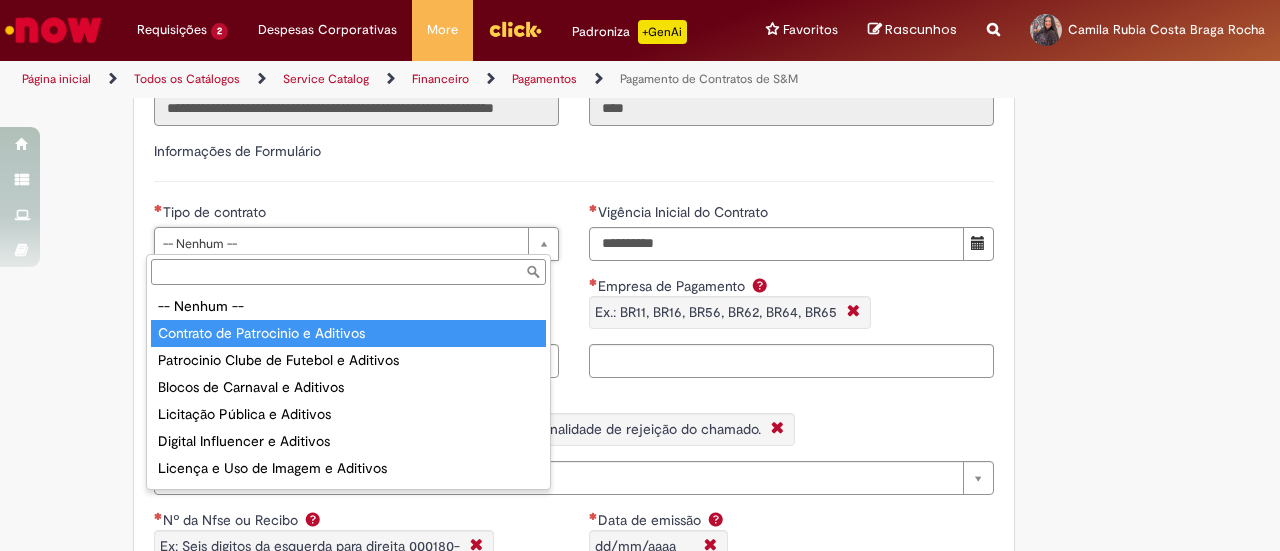 type on "**********" 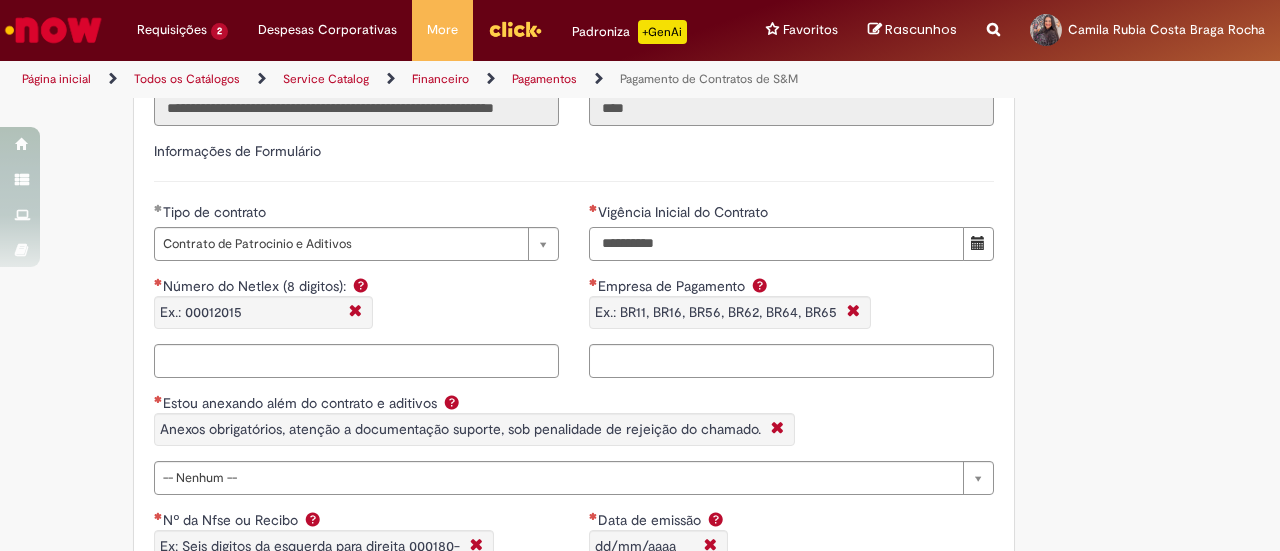 click on "Vigência Inicial do Contrato" at bounding box center (776, 244) 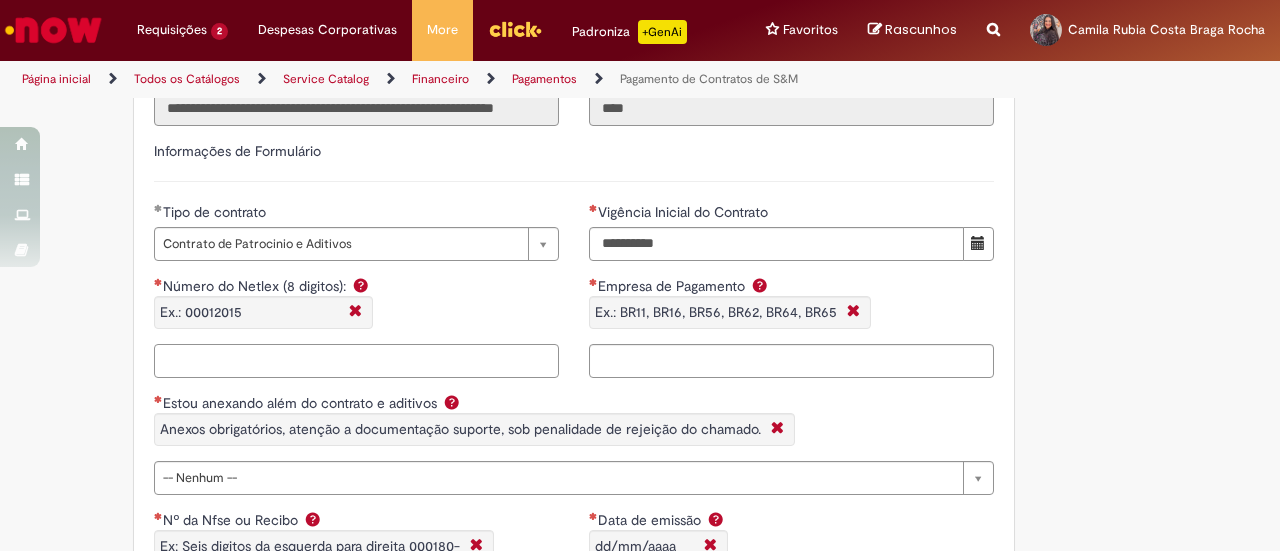 click on "Número do Netlex (8 digitos): Ex.: 00012015" at bounding box center (356, 361) 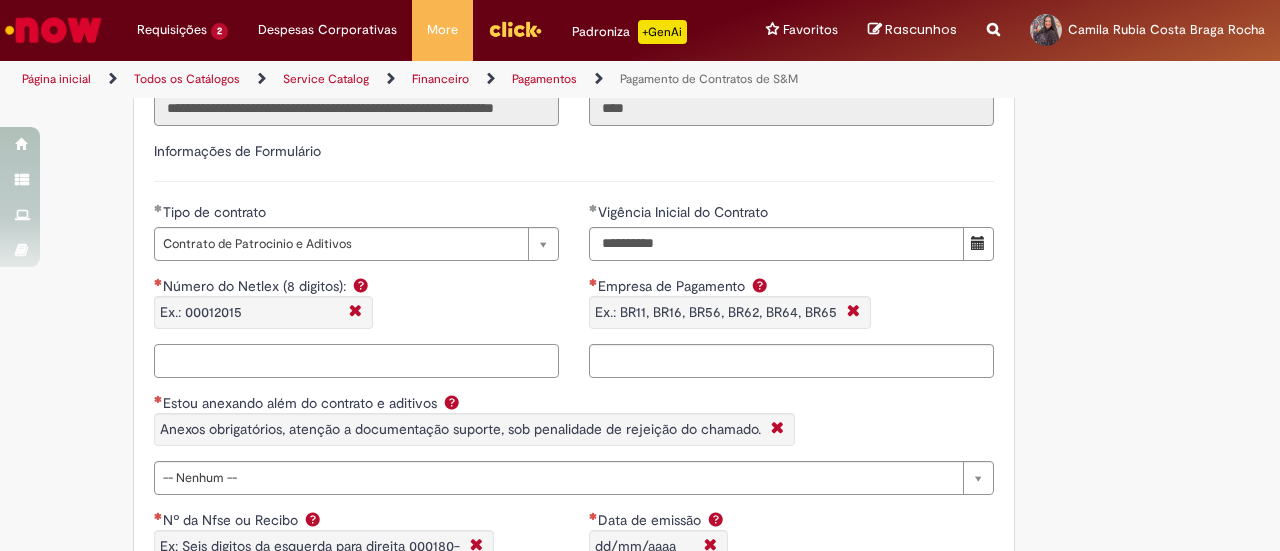 paste on "*****" 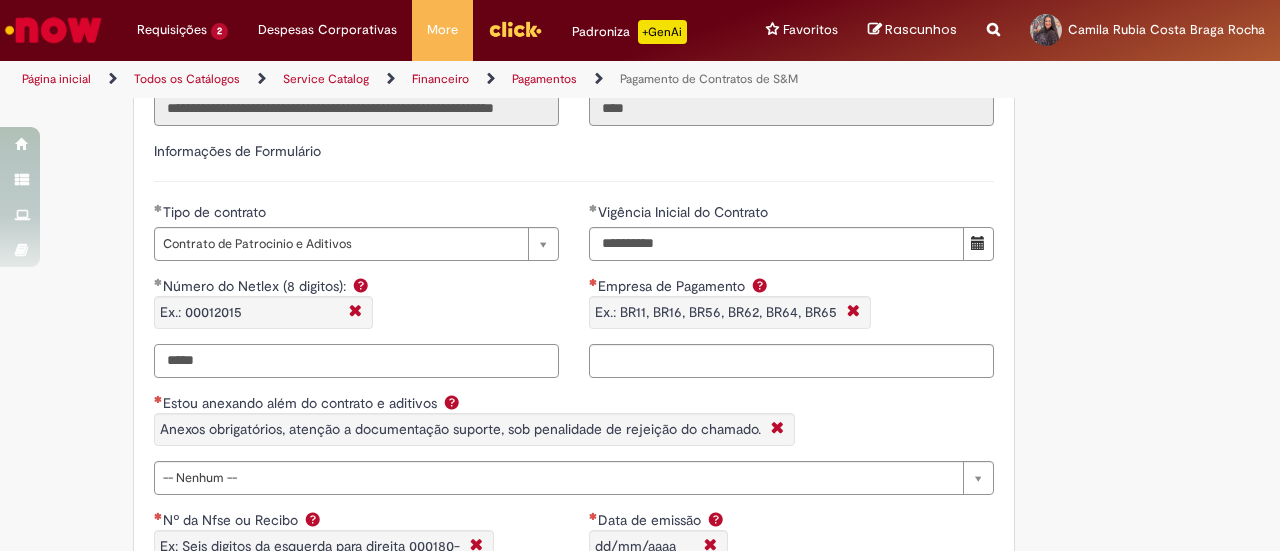 type on "*****" 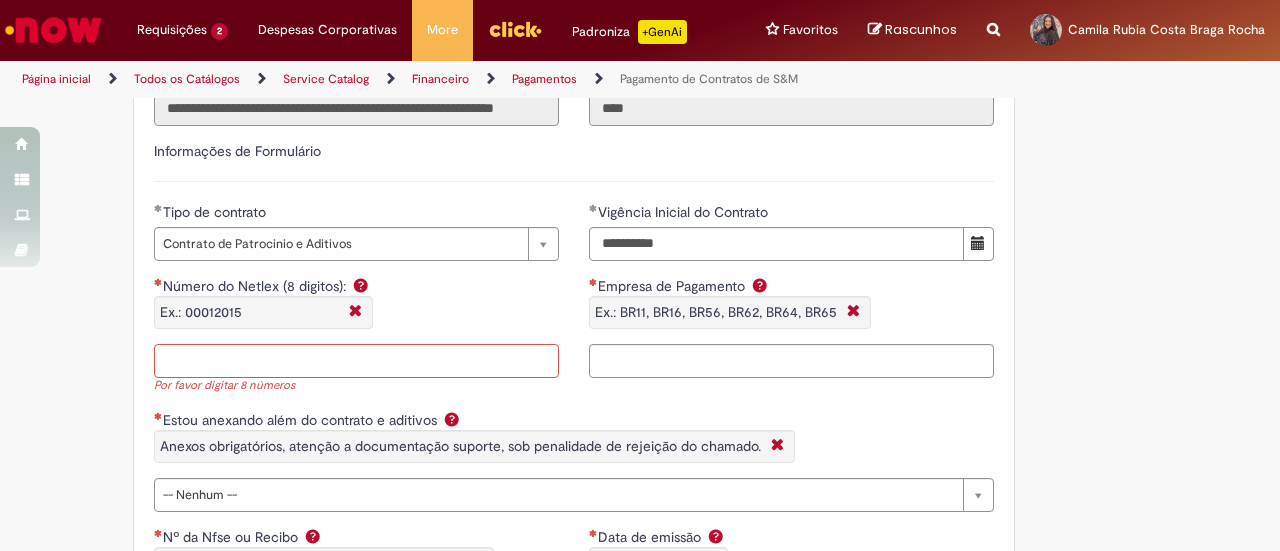 click on "Número do Netlex (8 digitos): Ex.: 00012015" at bounding box center [356, 361] 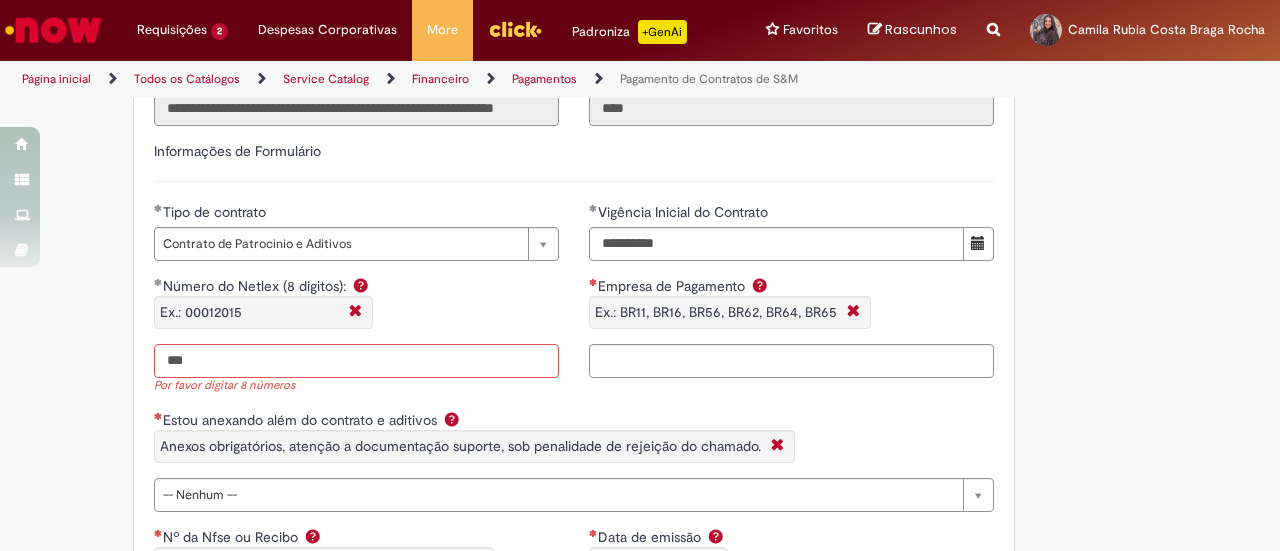 paste on "*****" 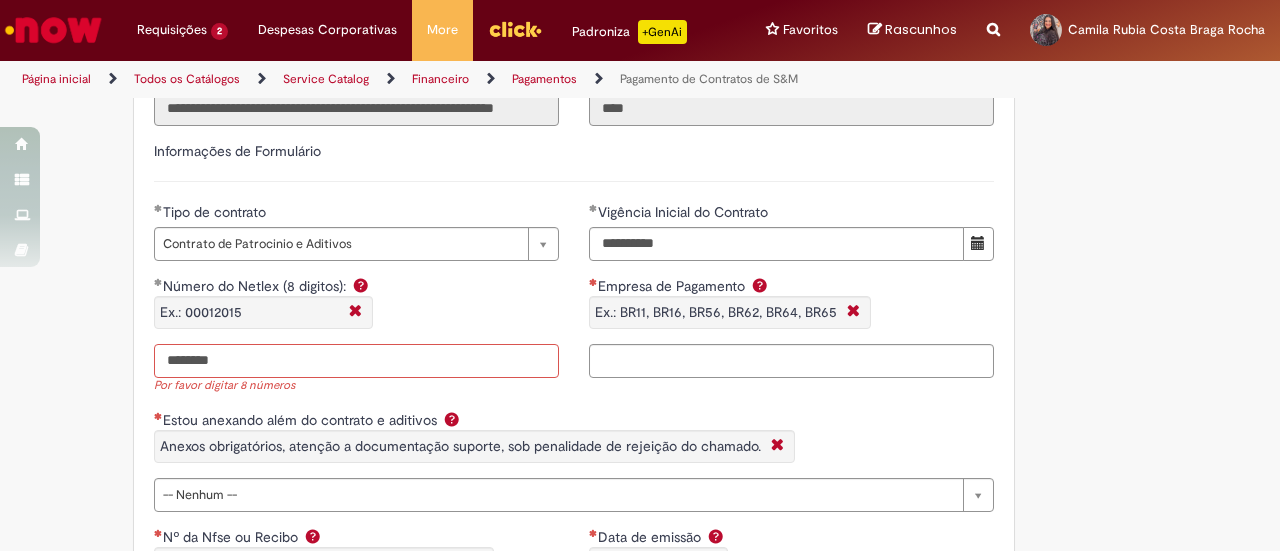 type on "********" 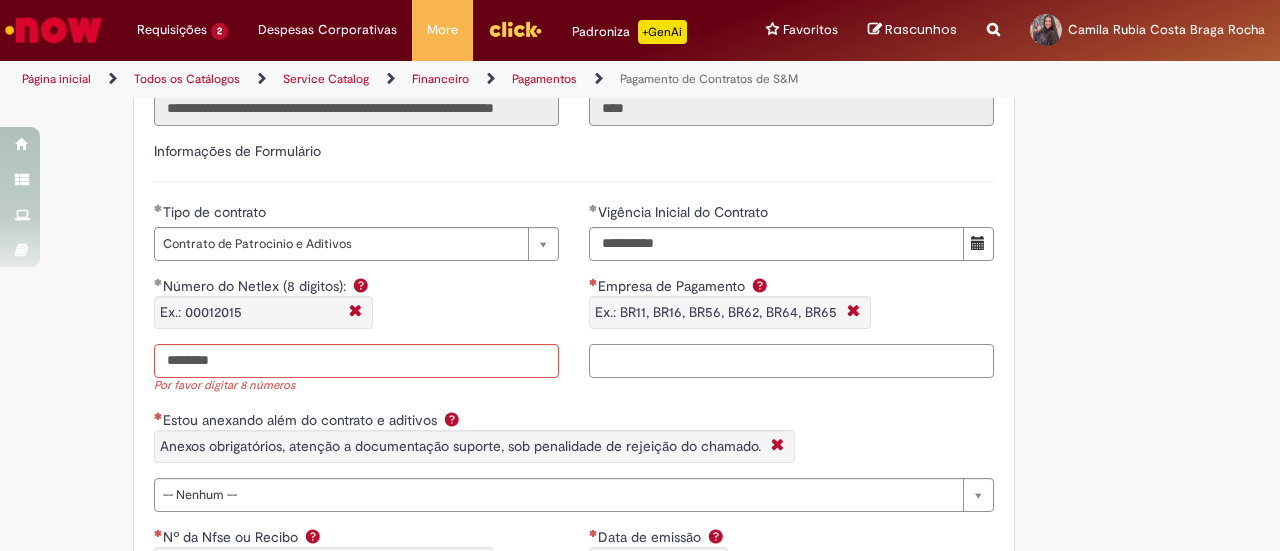 click on "Empresa de Pagamento Ex.: BR11, BR16, BR56, BR62, BR64, BR65" at bounding box center [791, 361] 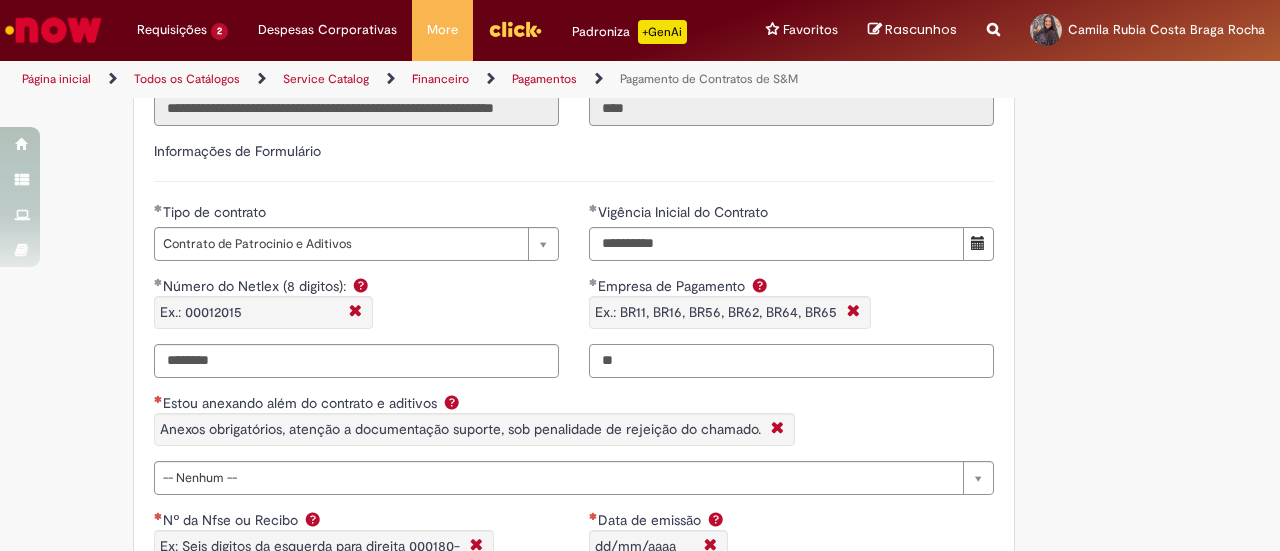 type on "*" 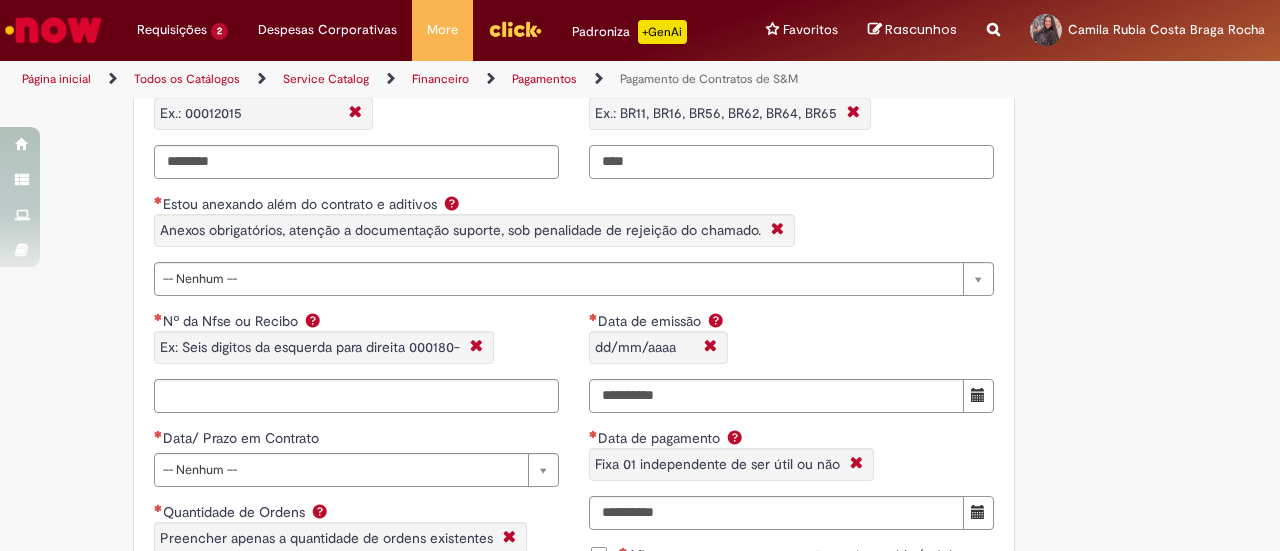 scroll, scrollTop: 1600, scrollLeft: 0, axis: vertical 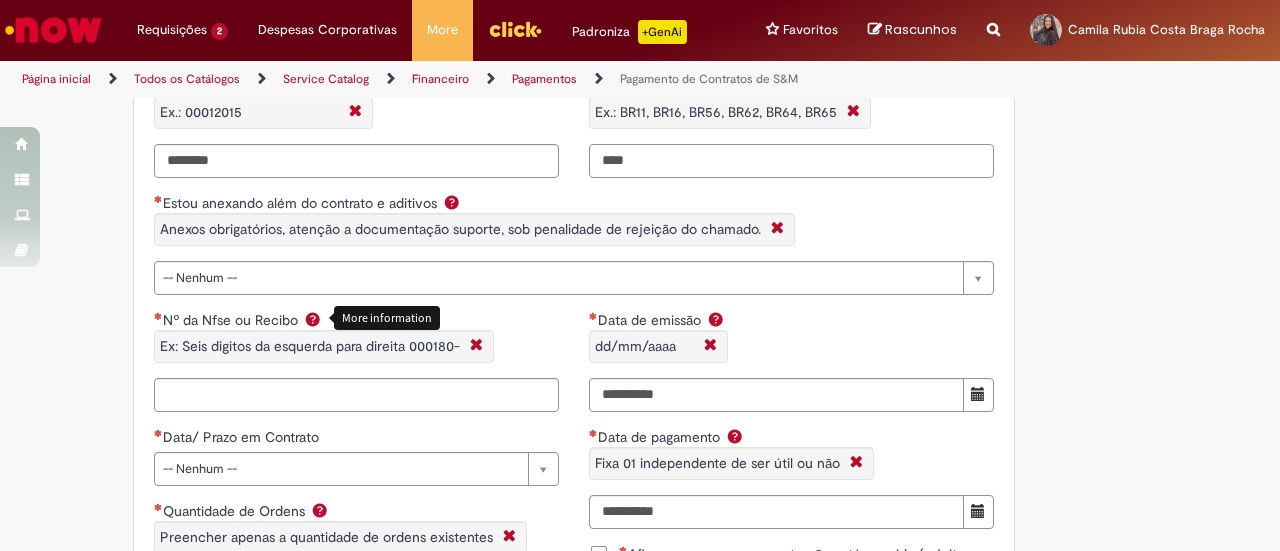 type on "****" 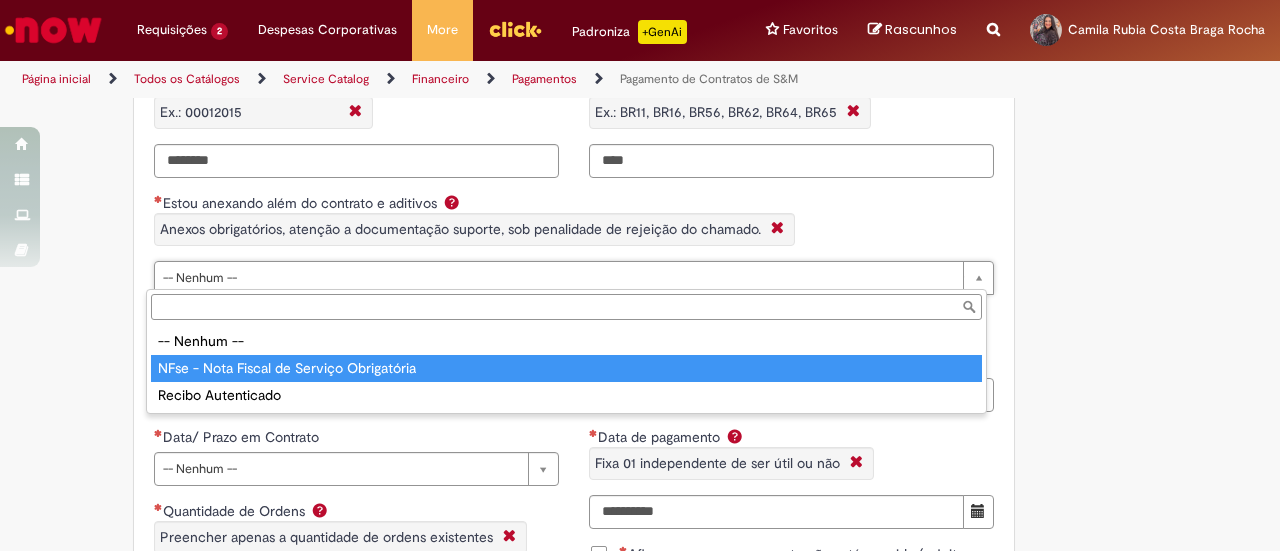 type on "**********" 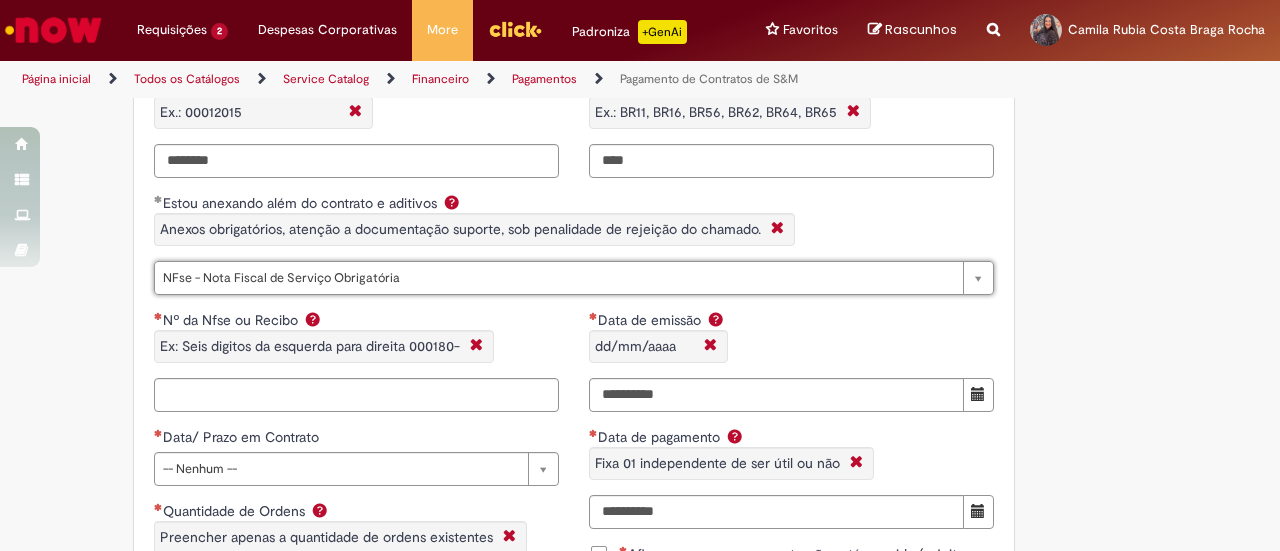 scroll, scrollTop: 1700, scrollLeft: 0, axis: vertical 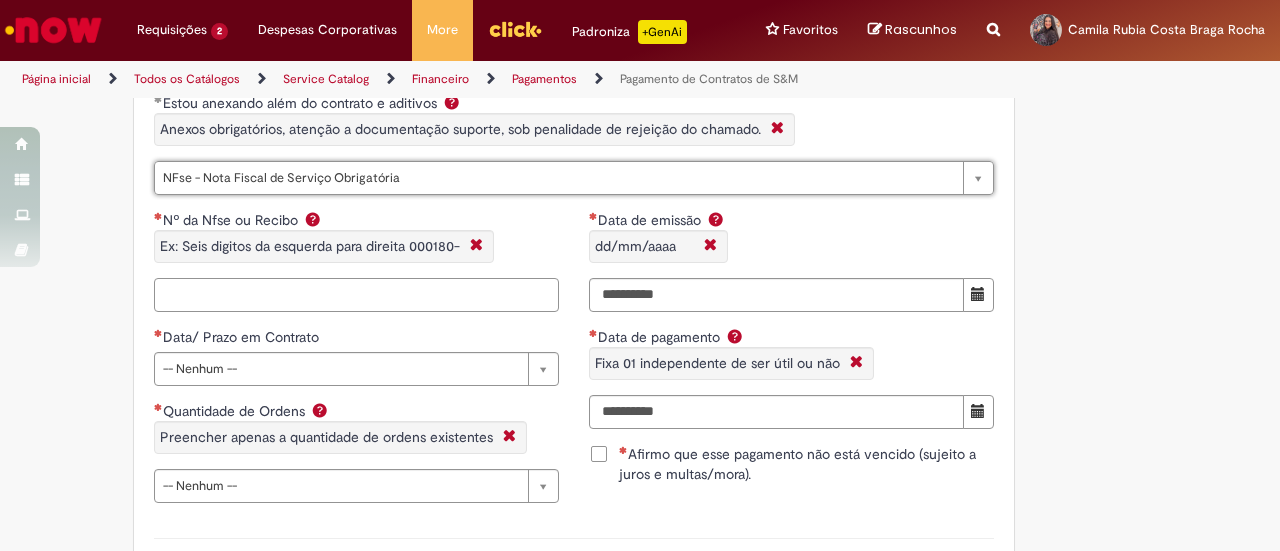 click on "Nº da Nfse ou Recibo Ex: Seis digitos da esquerda para direita 000180-" at bounding box center (356, 295) 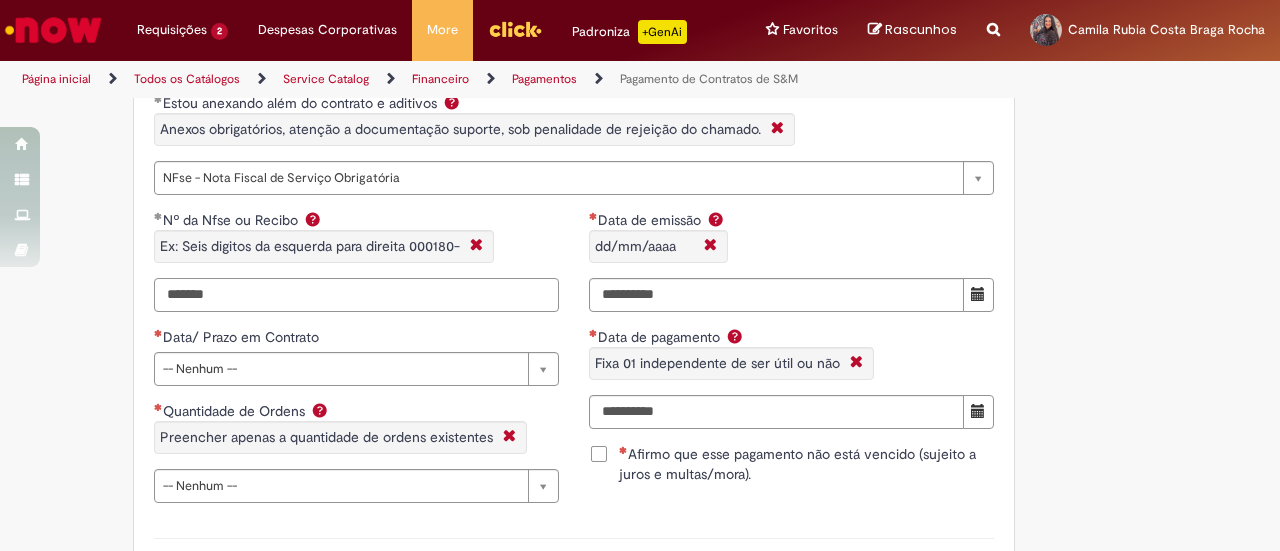 type on "*******" 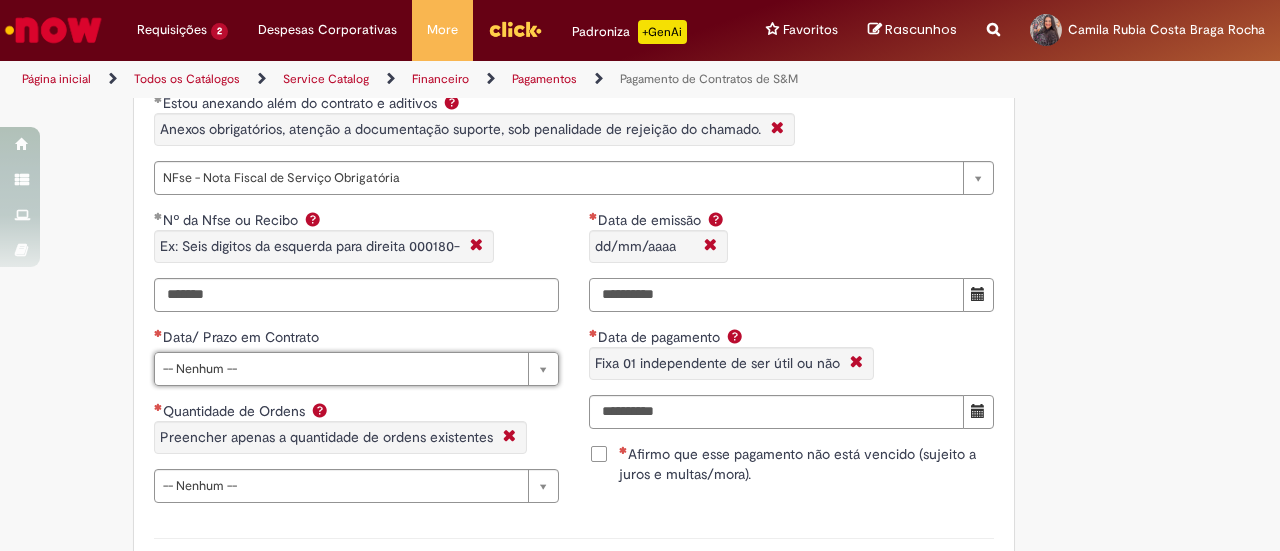 click on "Data de emissão dd/mm/aaaa" at bounding box center (776, 295) 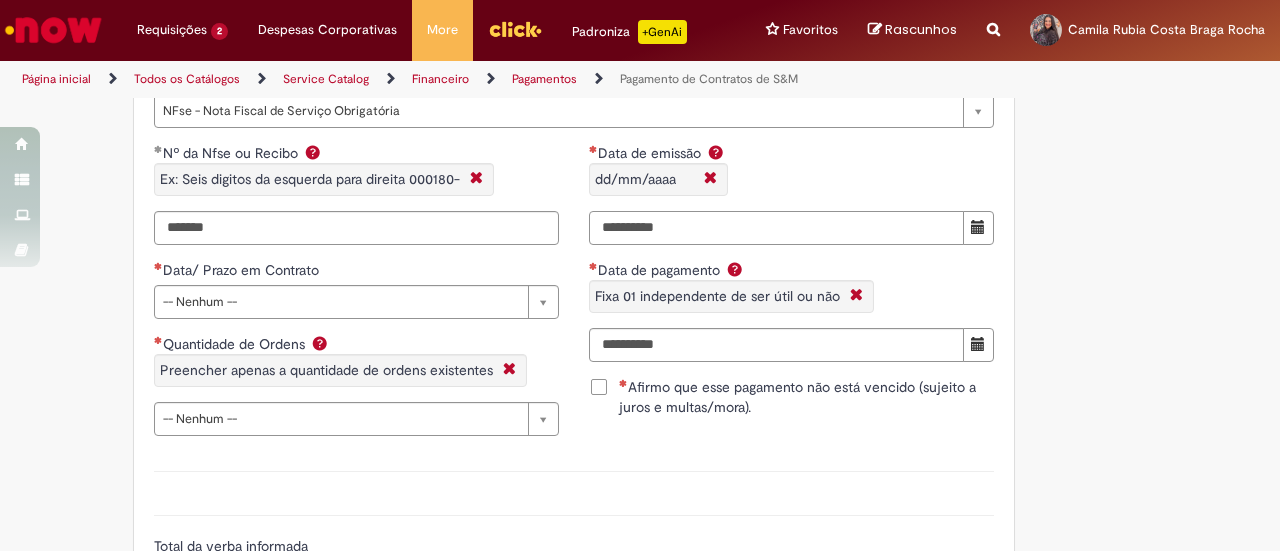 scroll, scrollTop: 1800, scrollLeft: 0, axis: vertical 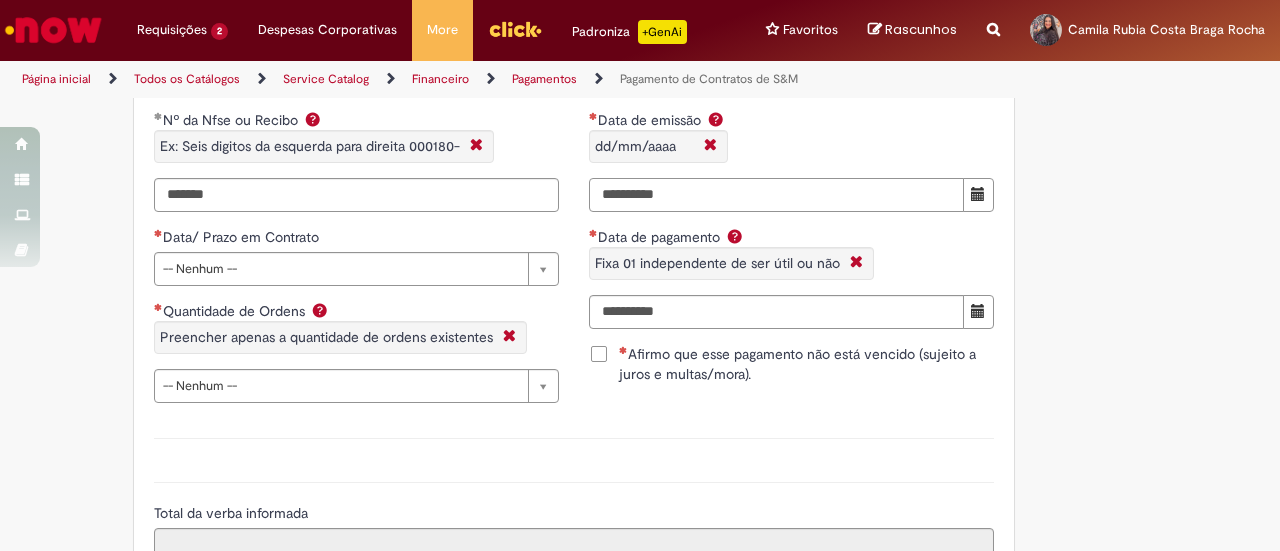 type on "**********" 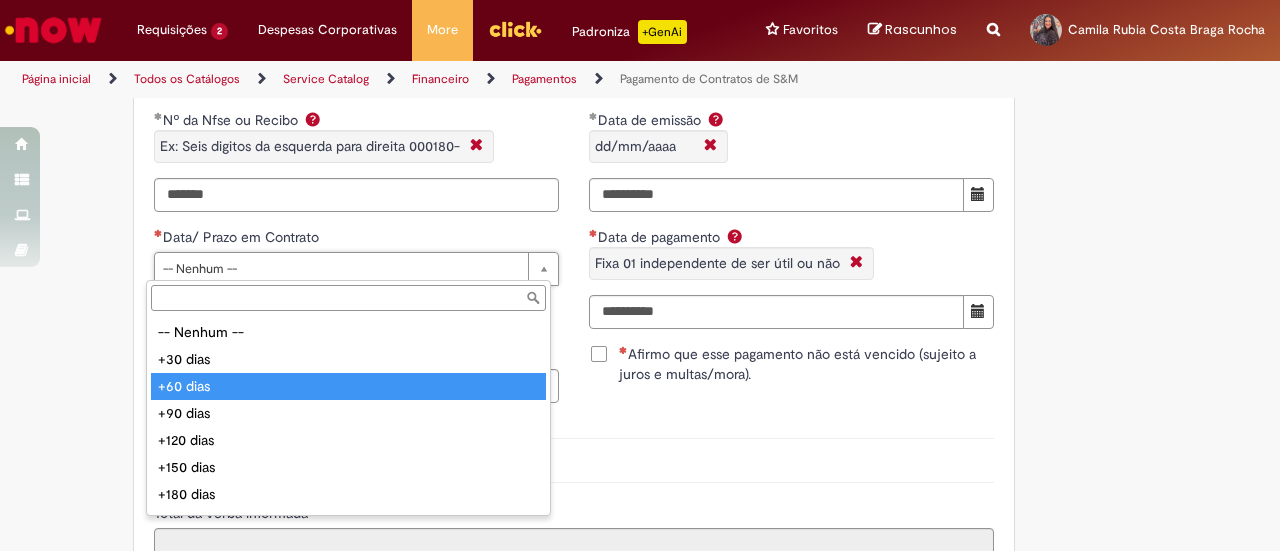 type on "********" 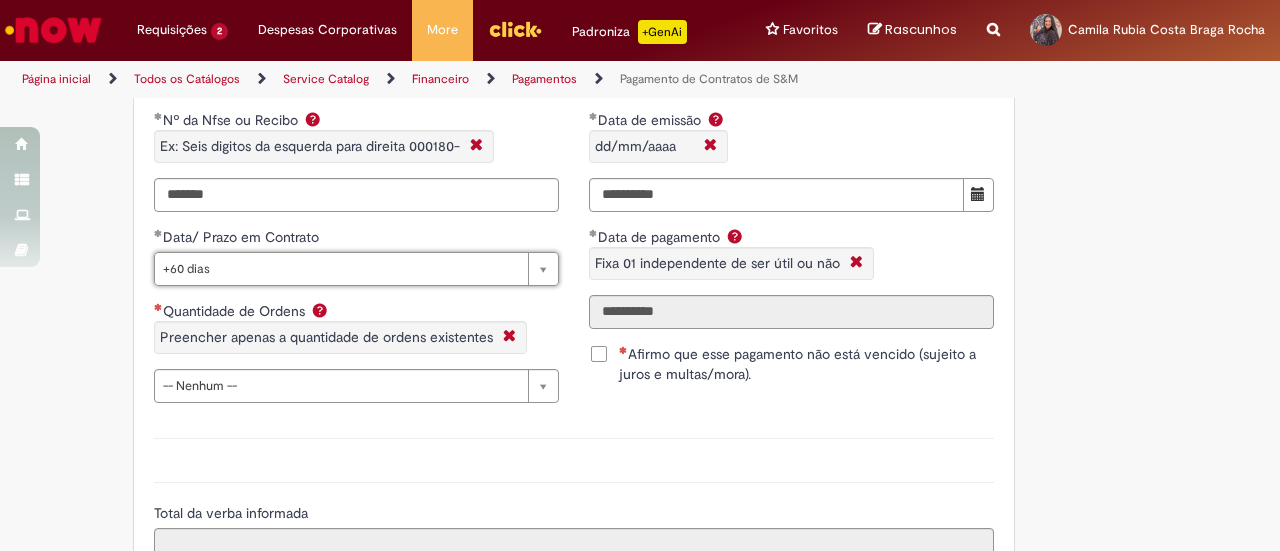 scroll, scrollTop: 1900, scrollLeft: 0, axis: vertical 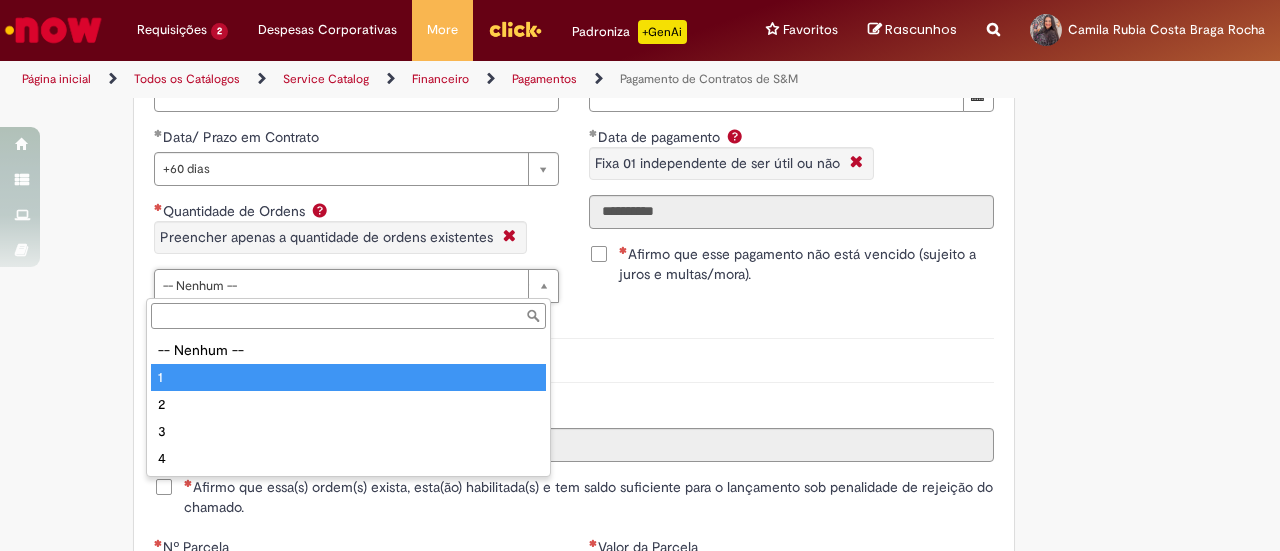 type on "*" 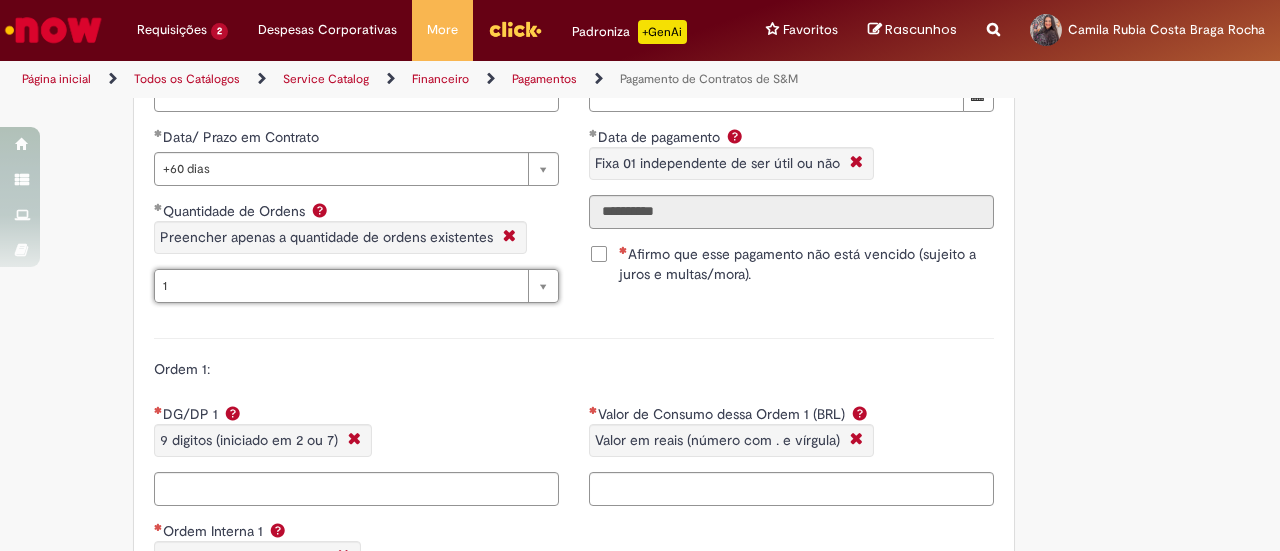 click on "Ordem 1:" at bounding box center [574, 361] 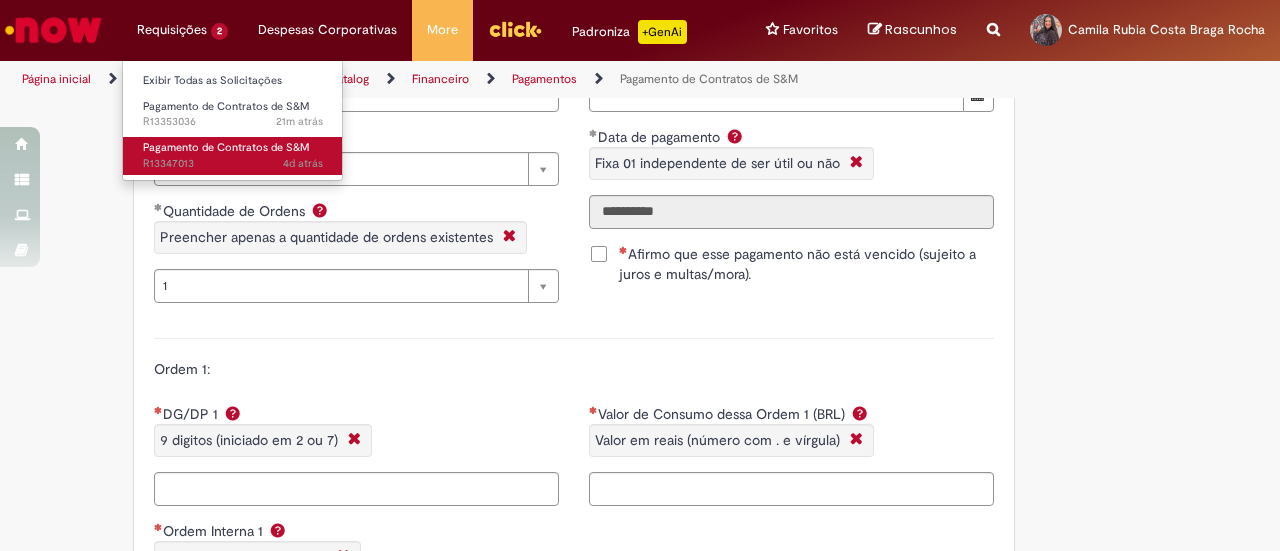 click on "4d atrás 4 dias atrás  R13347013" at bounding box center (233, 164) 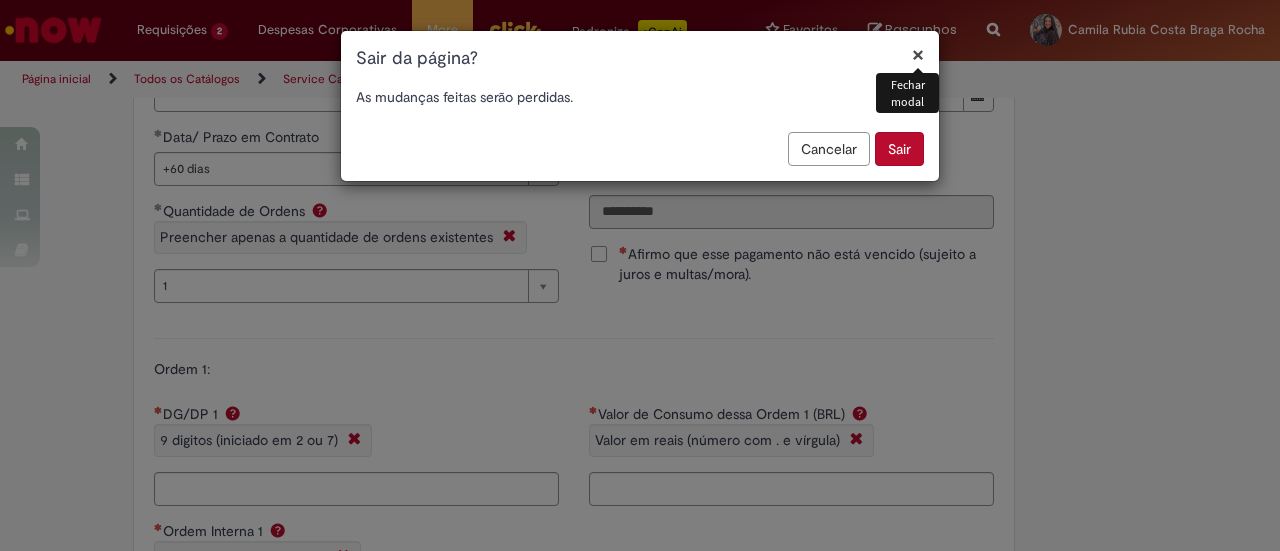drag, startPoint x: 890, startPoint y: 153, endPoint x: 843, endPoint y: 156, distance: 47.095646 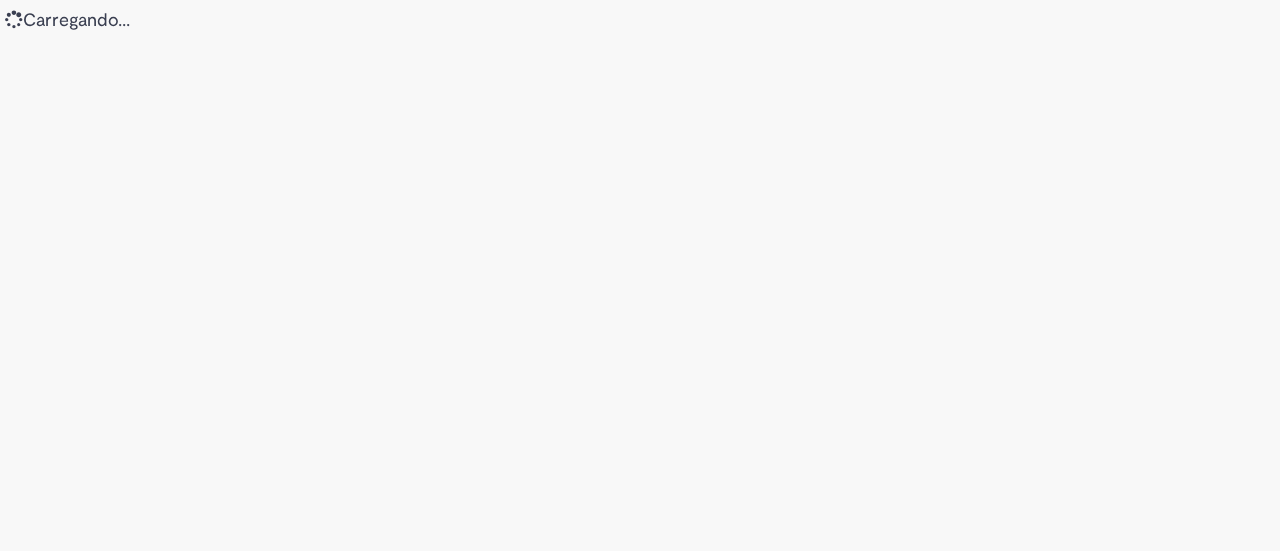 scroll, scrollTop: 0, scrollLeft: 0, axis: both 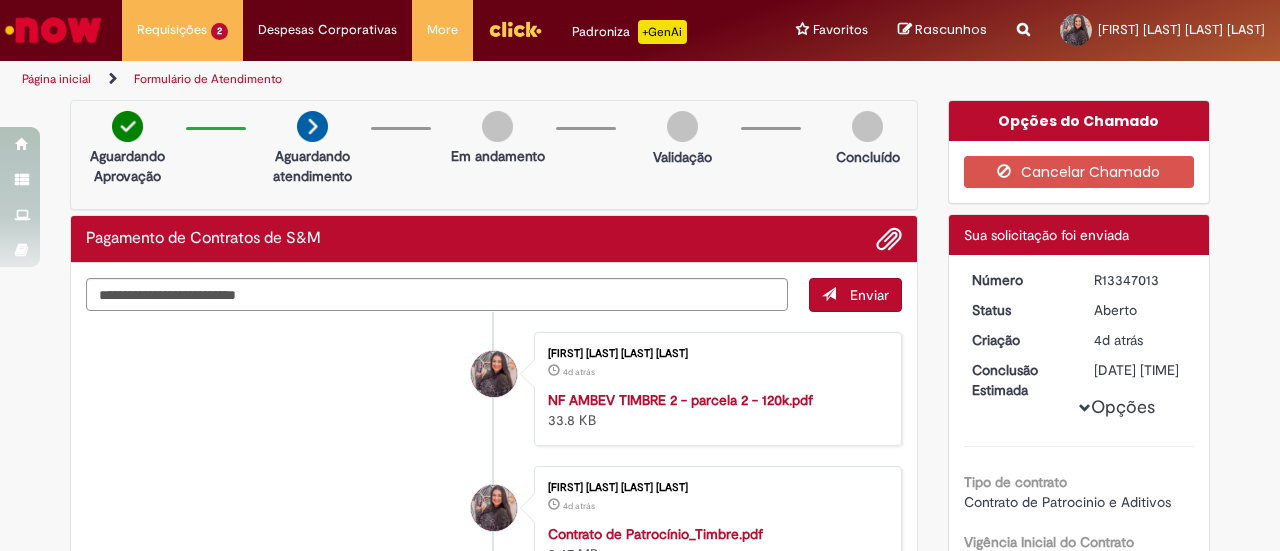 drag, startPoint x: 1150, startPoint y: 276, endPoint x: 1088, endPoint y: 277, distance: 62.008064 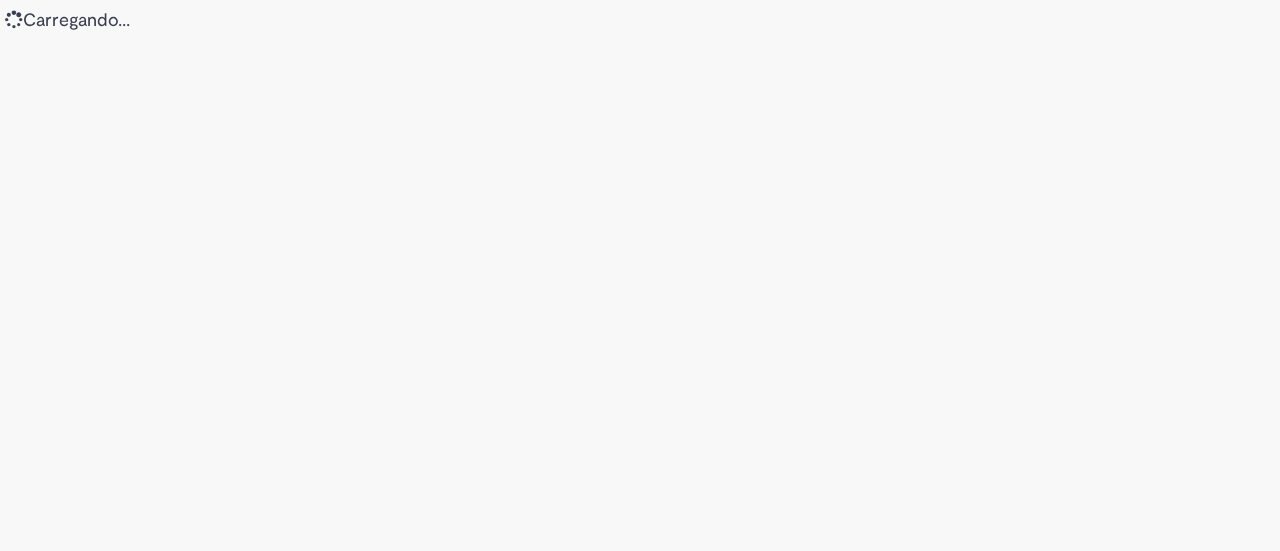scroll, scrollTop: 0, scrollLeft: 0, axis: both 